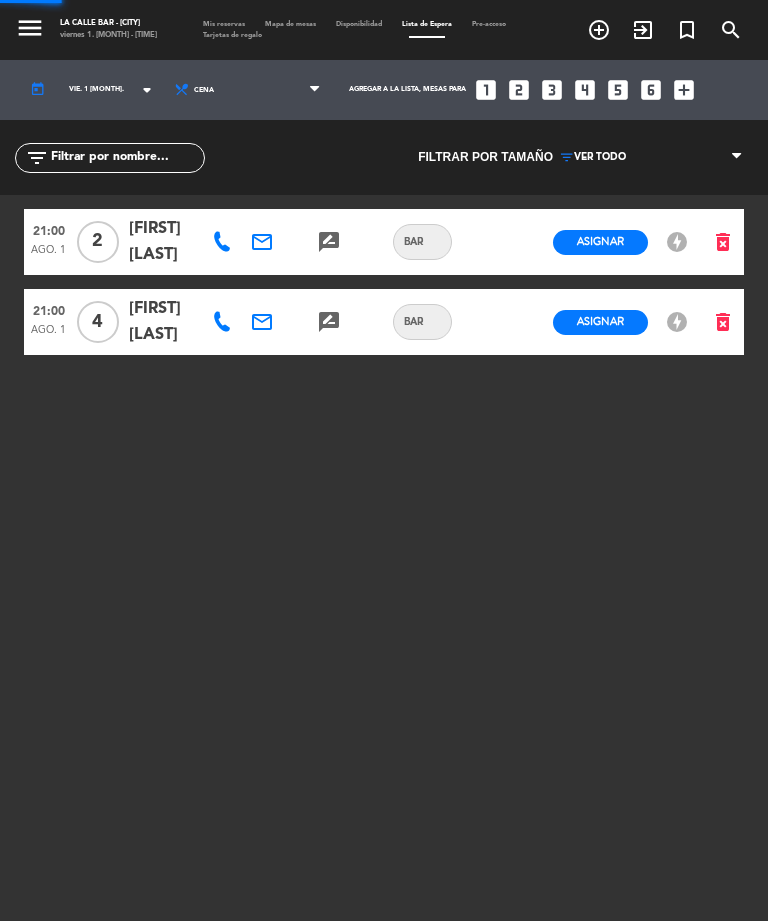 select on "es" 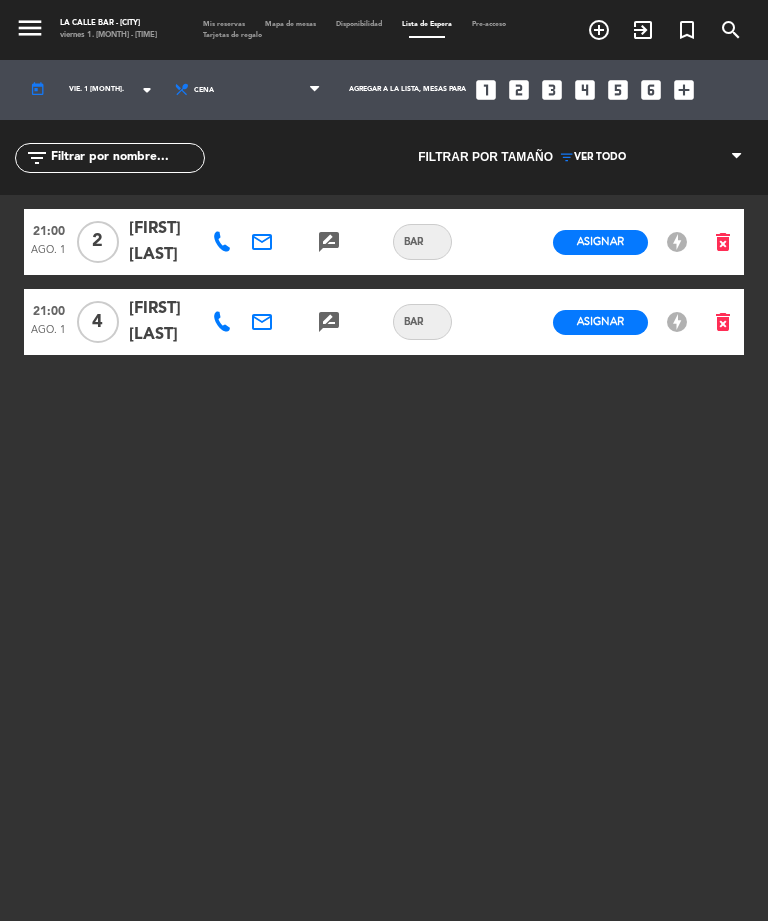 click on "Mis reservas" at bounding box center (224, 24) 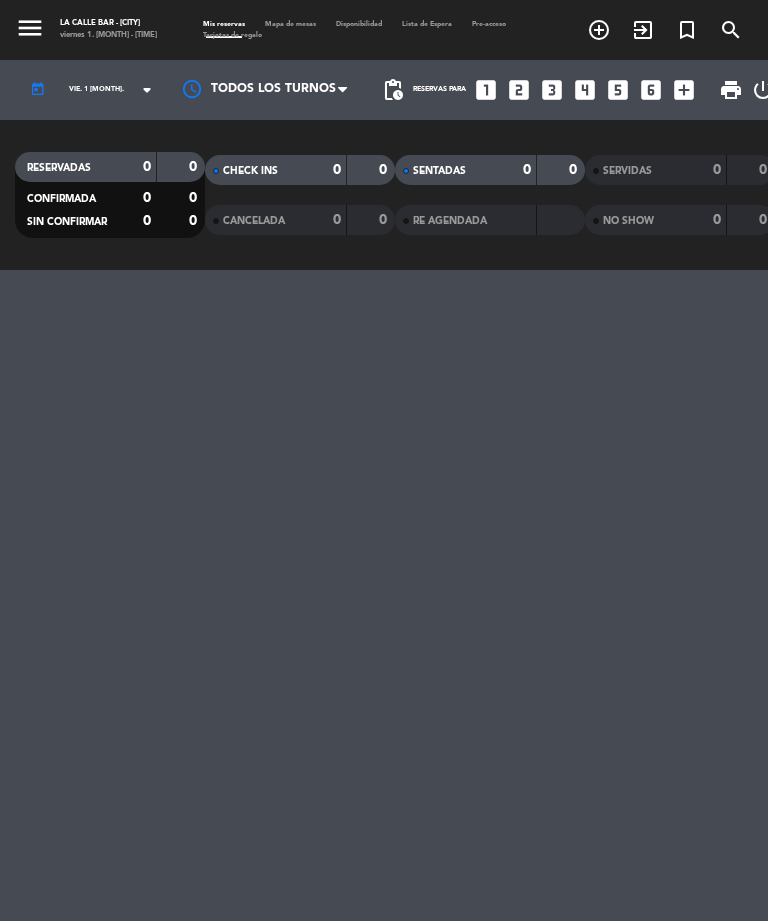 select on "dinner" 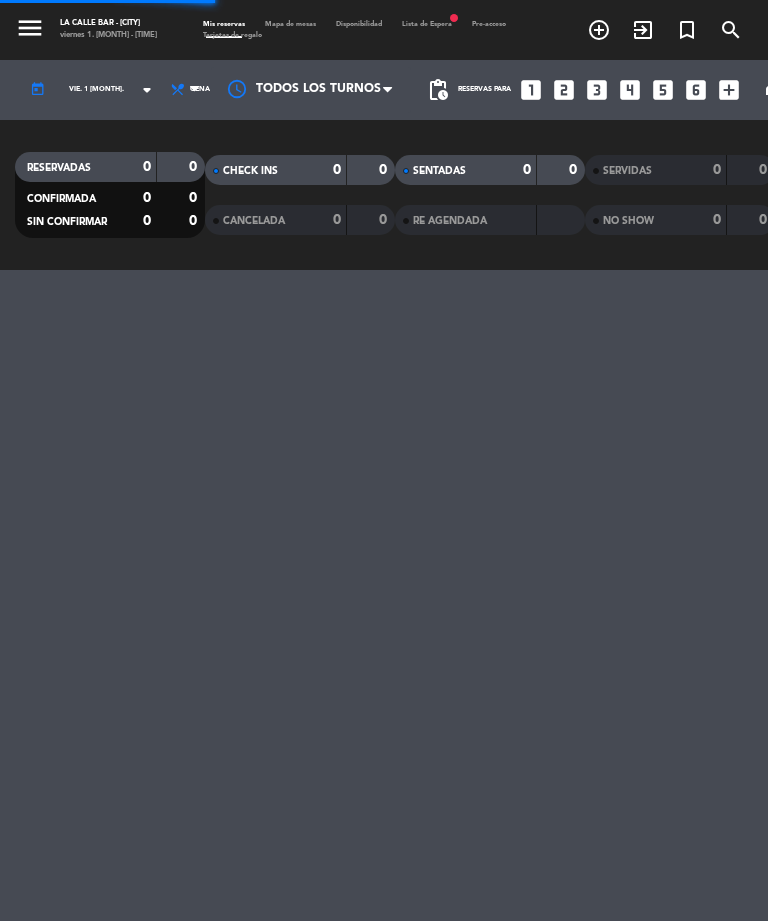 select on "dinner" 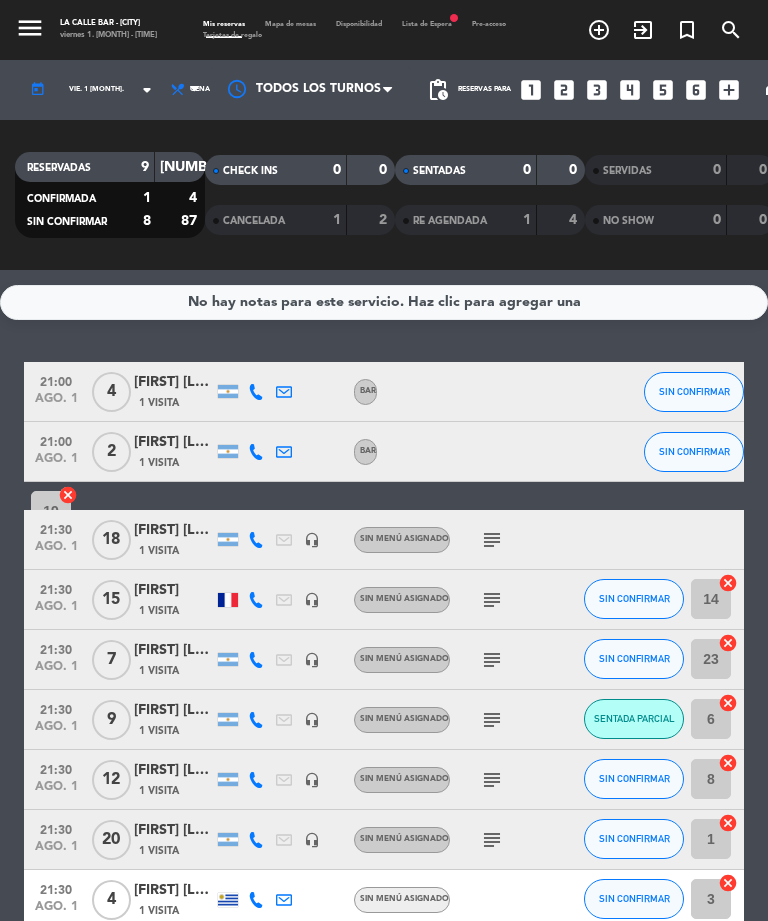 click on "Mapa de mesas" at bounding box center [290, 24] 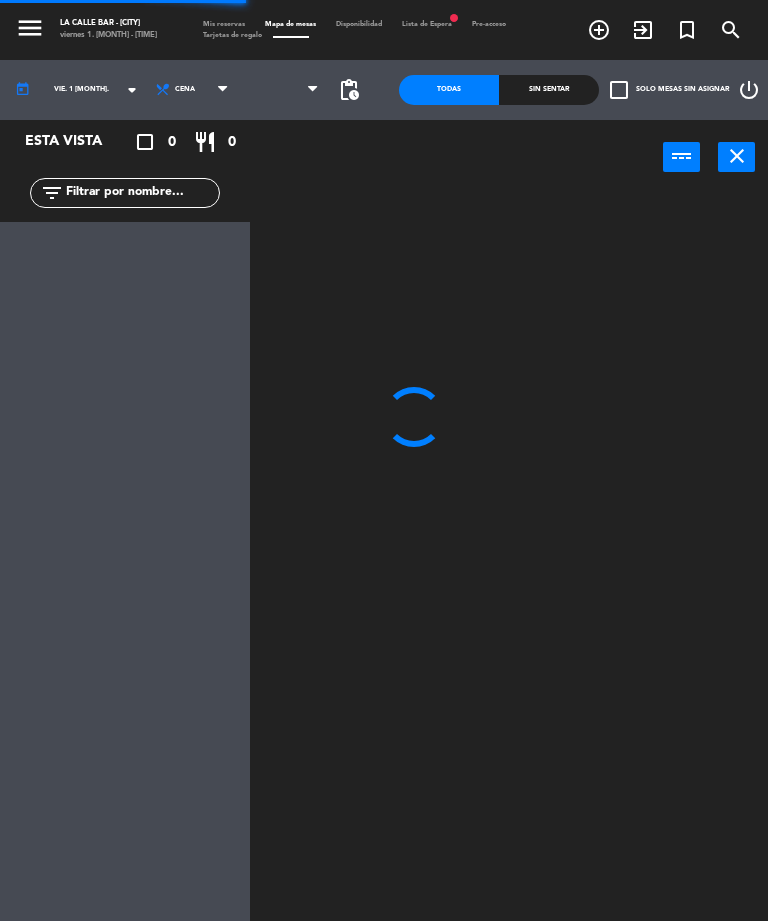 select on "1235" 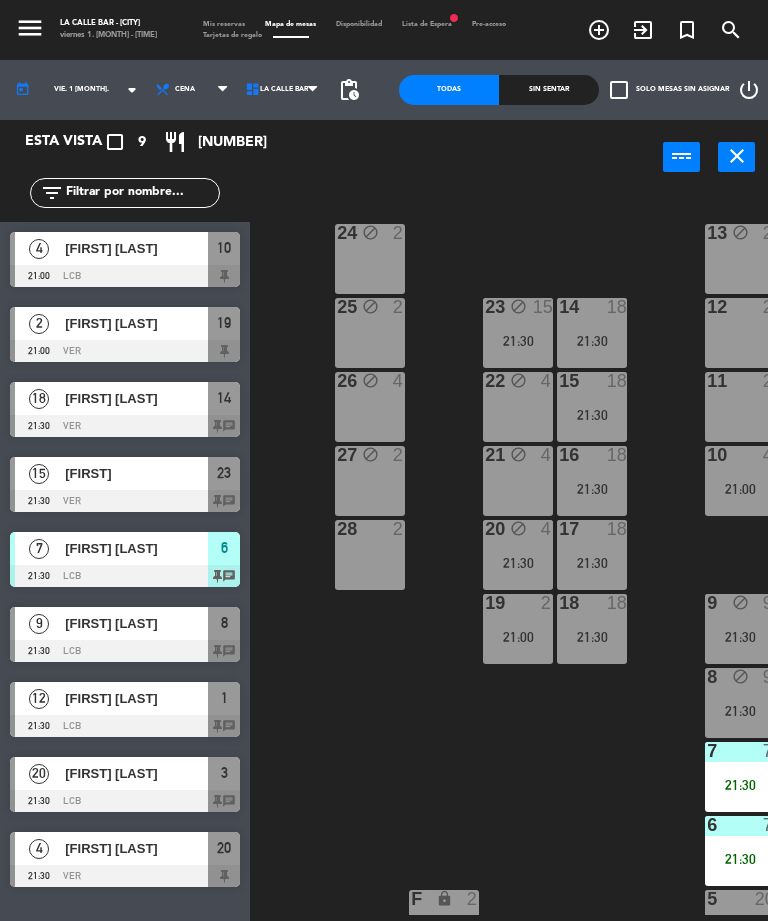 click on "[FIRST] [LAST]" at bounding box center [135, 773] 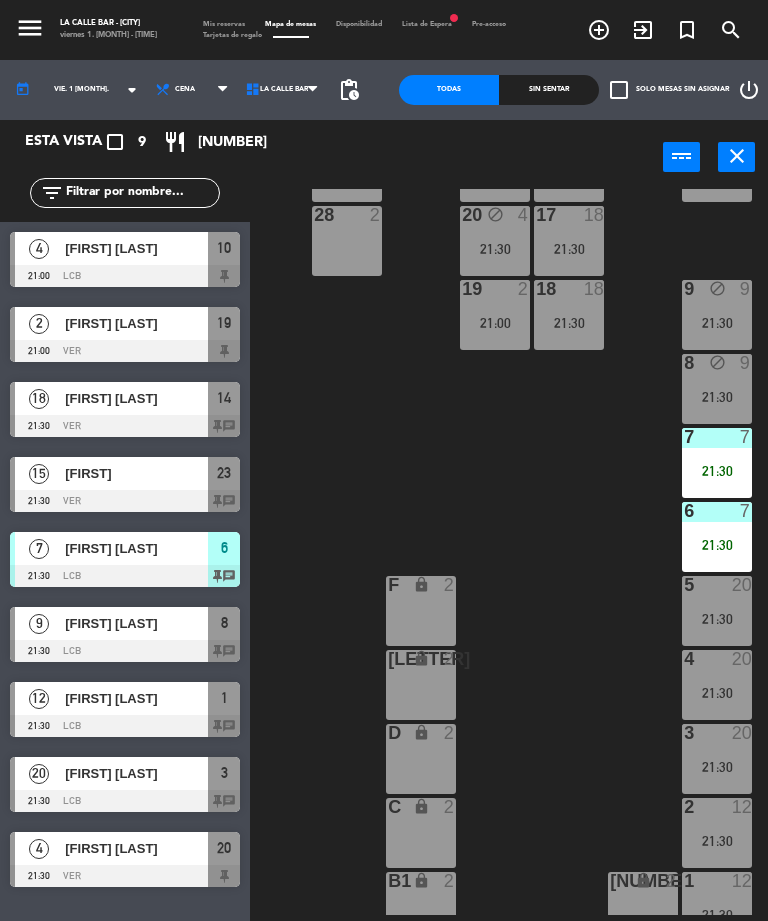 scroll, scrollTop: 312, scrollLeft: 23, axis: both 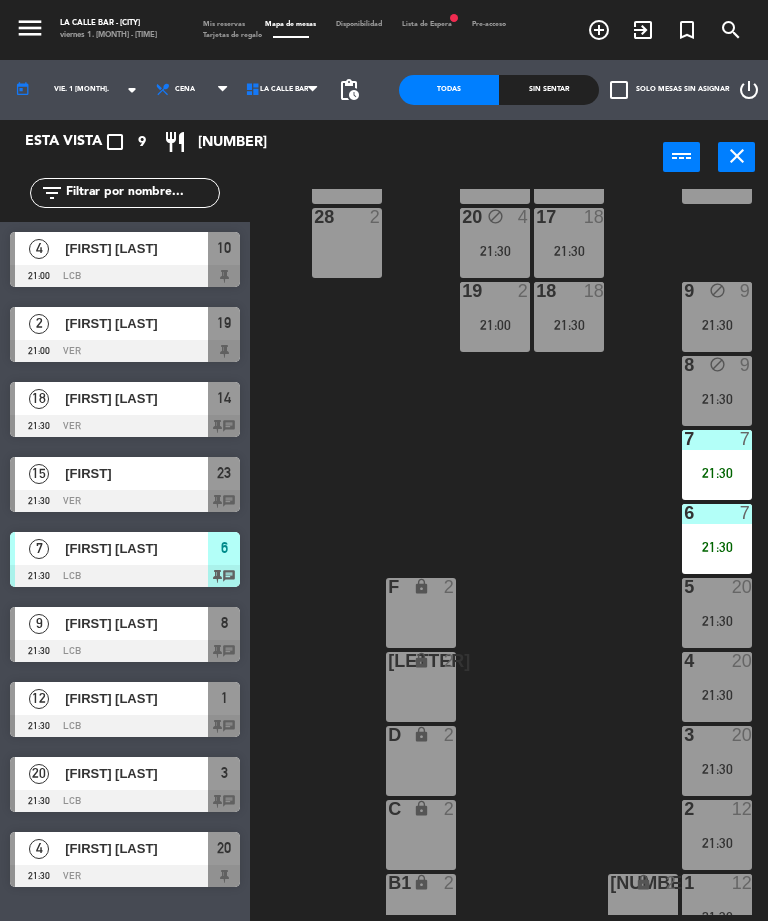 click on "[FIRST] [LAST]" at bounding box center [136, 698] 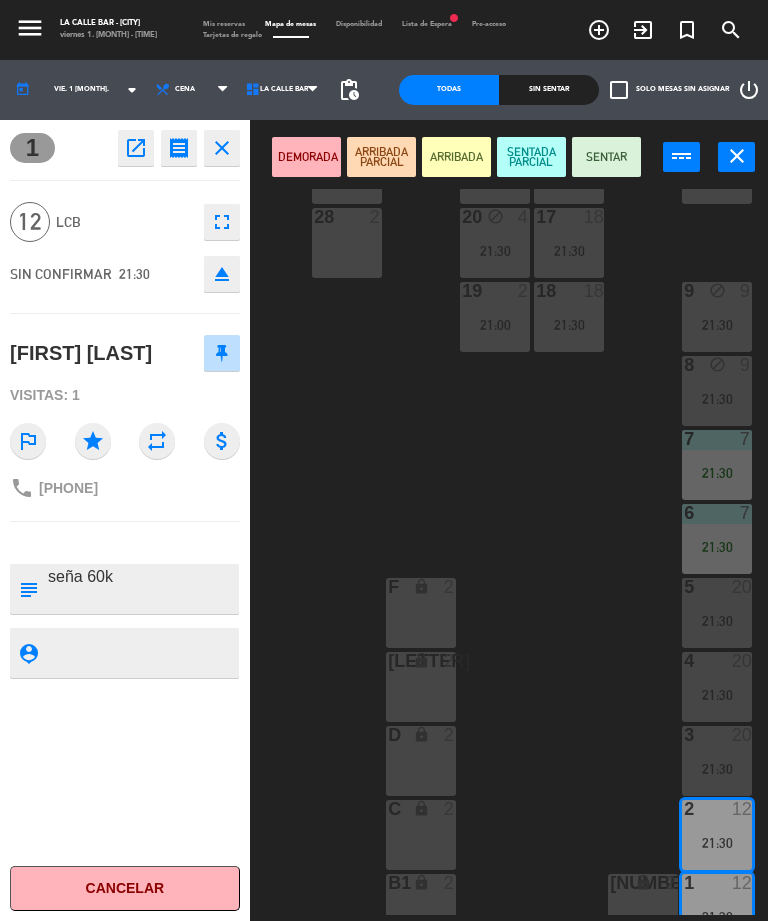 click on "close" 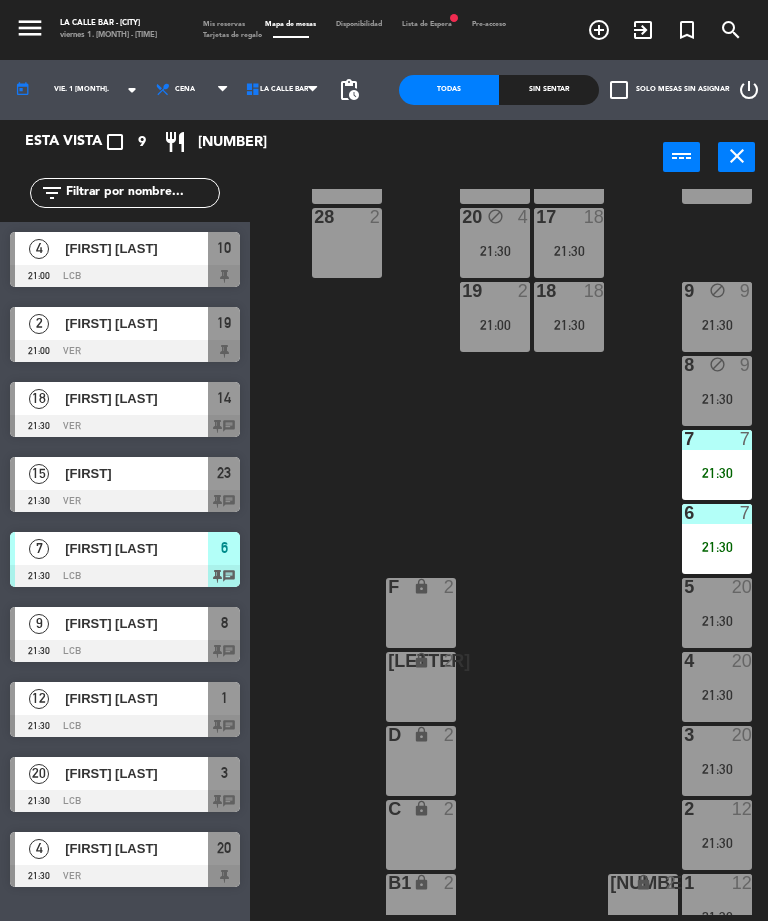 click at bounding box center (125, 726) 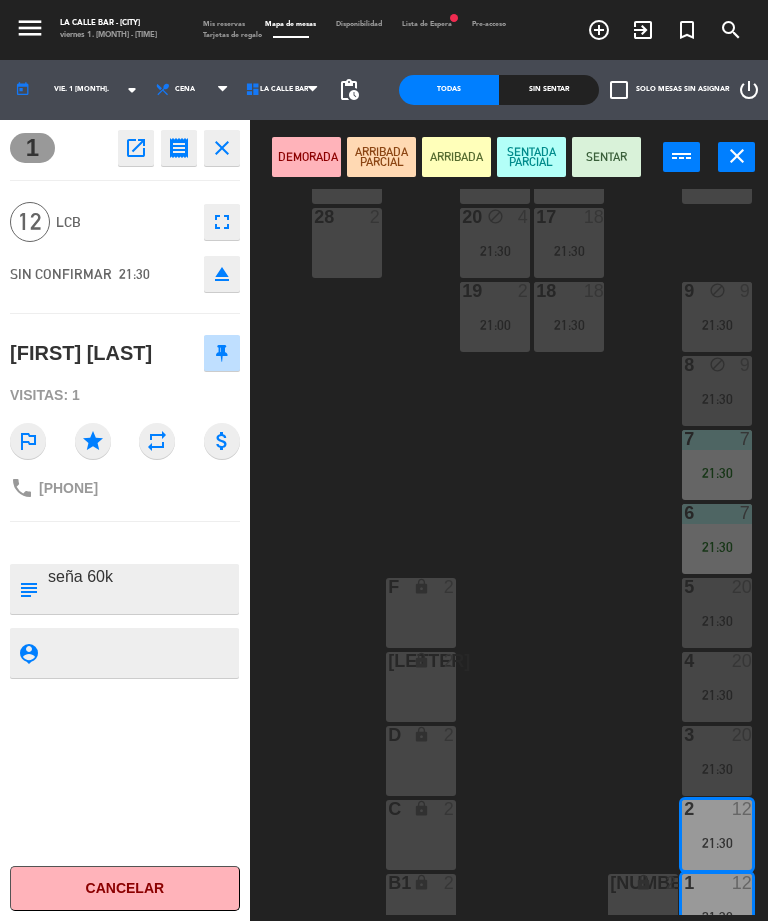 click on "SENTADA PARCIAL" at bounding box center [531, 157] 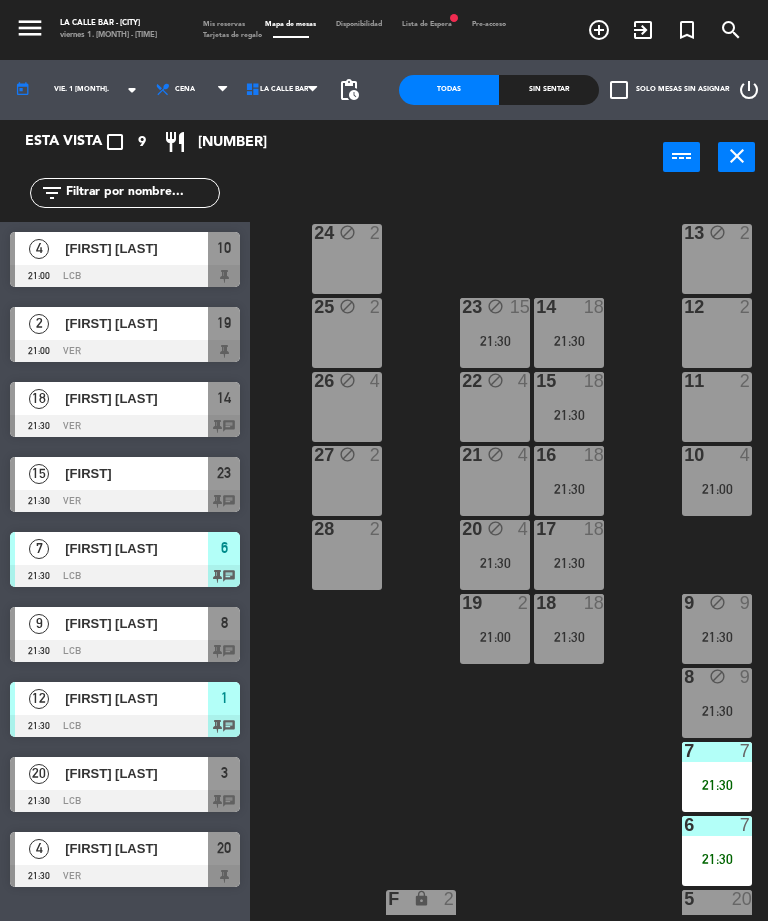 scroll, scrollTop: 0, scrollLeft: 23, axis: horizontal 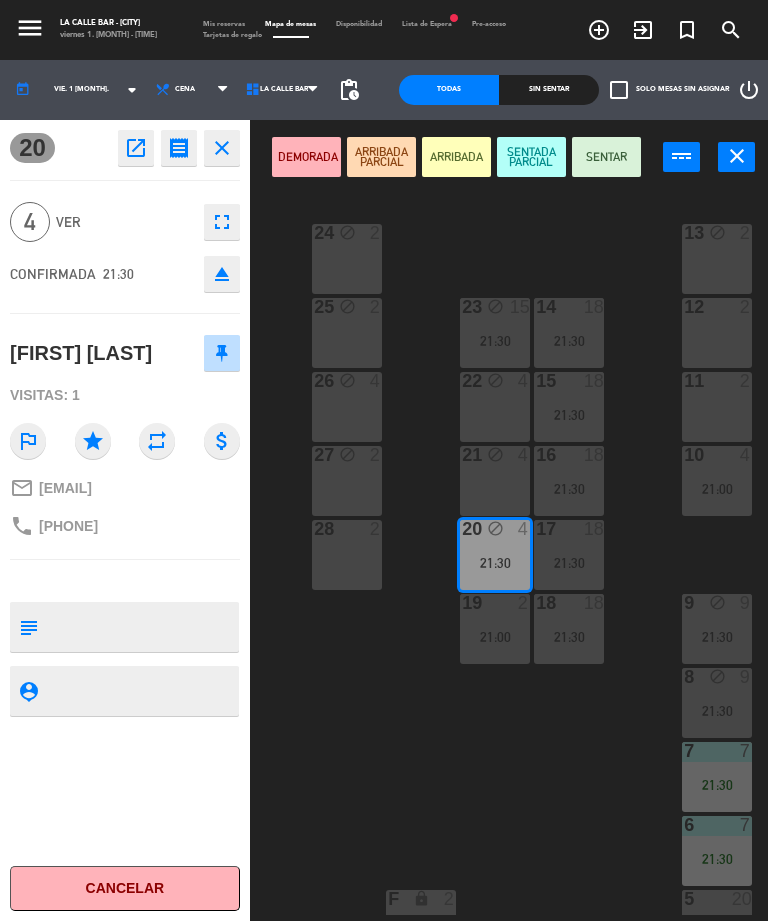 click on "SENTADA PARCIAL" at bounding box center [531, 157] 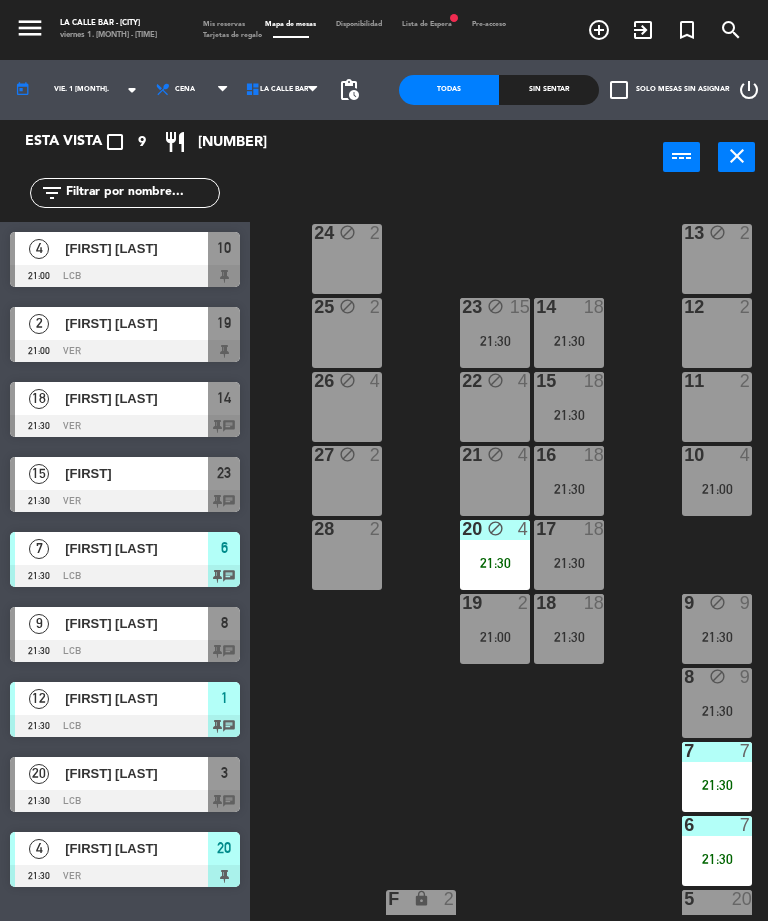 click on "[FIRST] [LAST]" at bounding box center (136, 398) 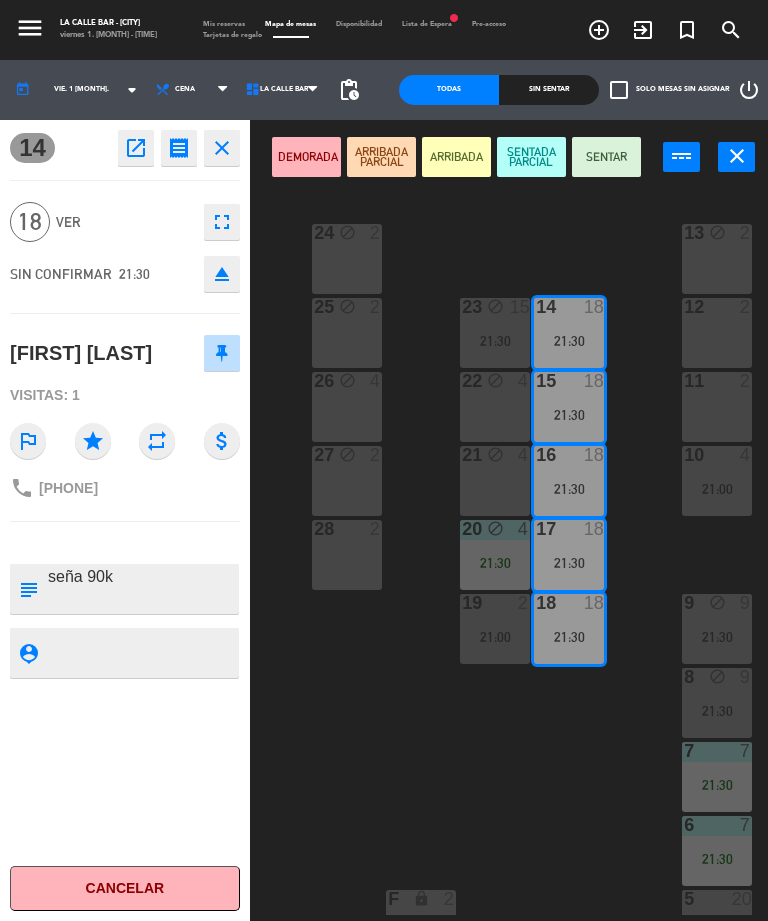 click on "SENTADA PARCIAL" at bounding box center [531, 157] 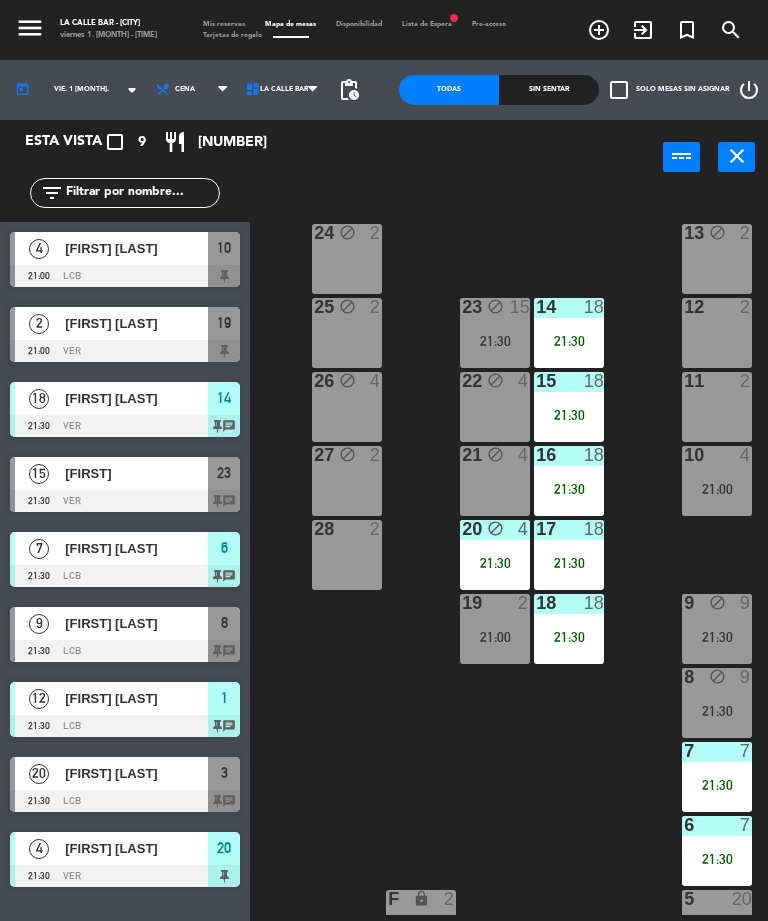 click on "28  2" at bounding box center [347, 555] 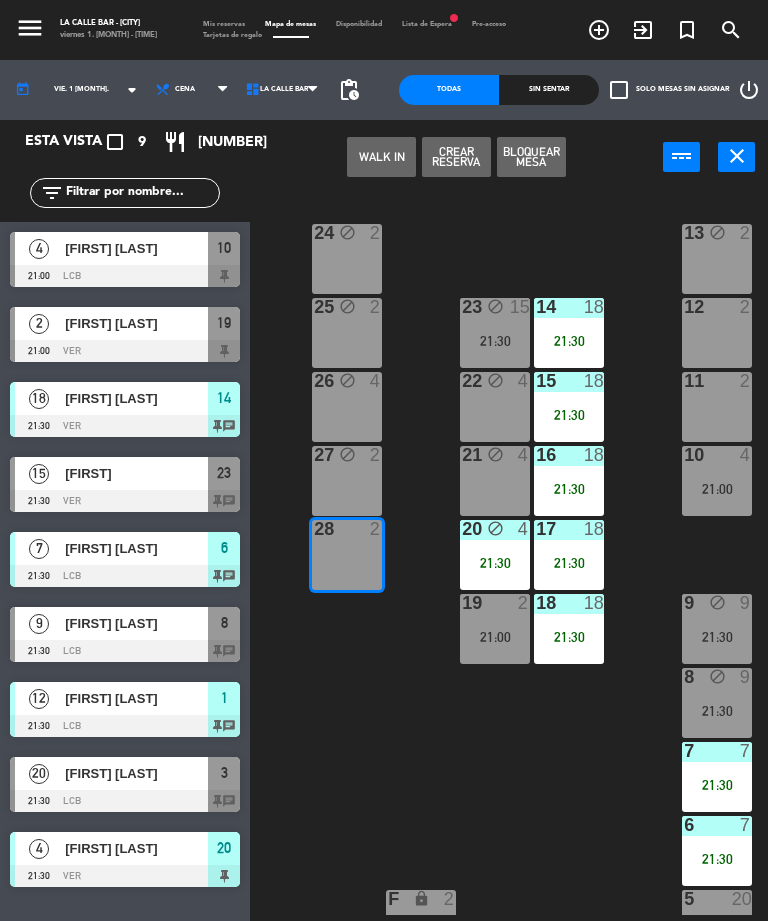 click on "27 block  2" at bounding box center [347, 481] 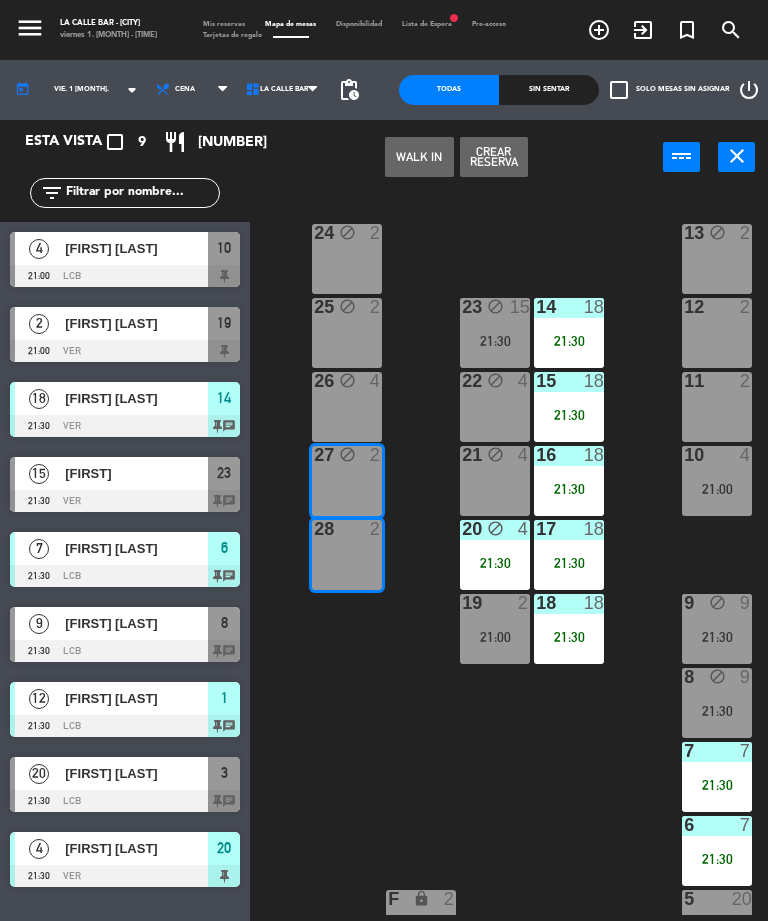 click on "WALK IN" at bounding box center [419, 157] 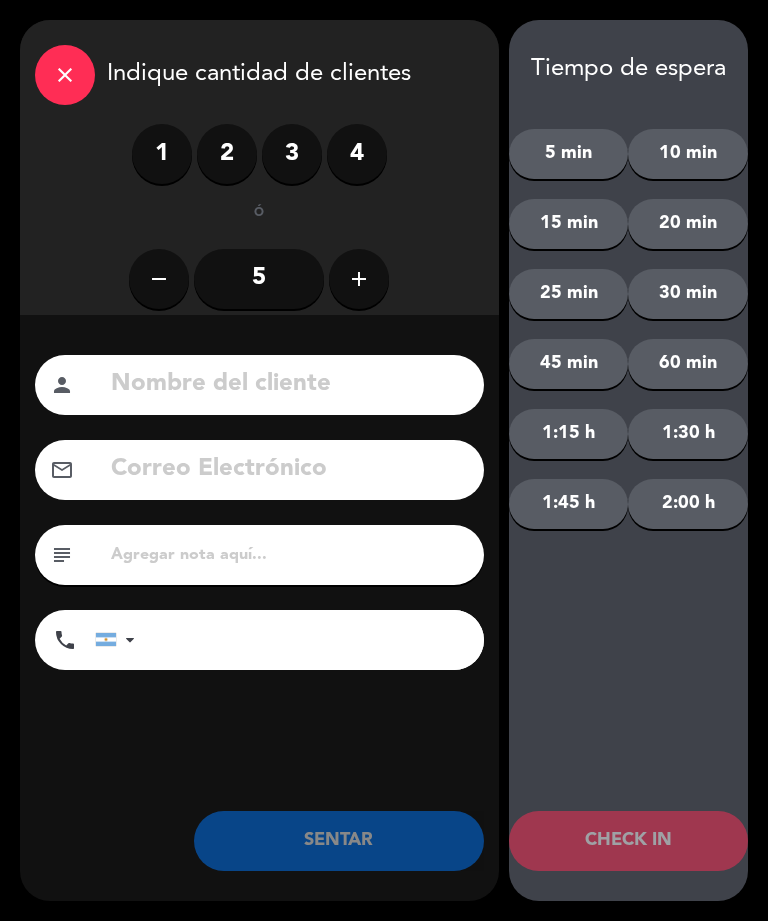click on "5" 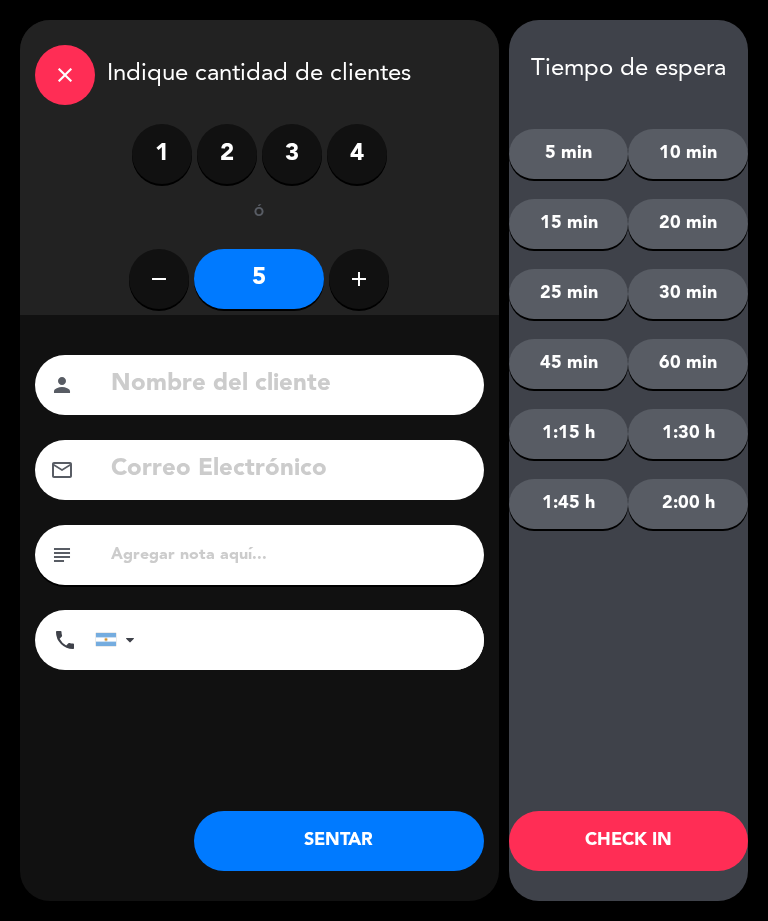 click on "SENTAR" 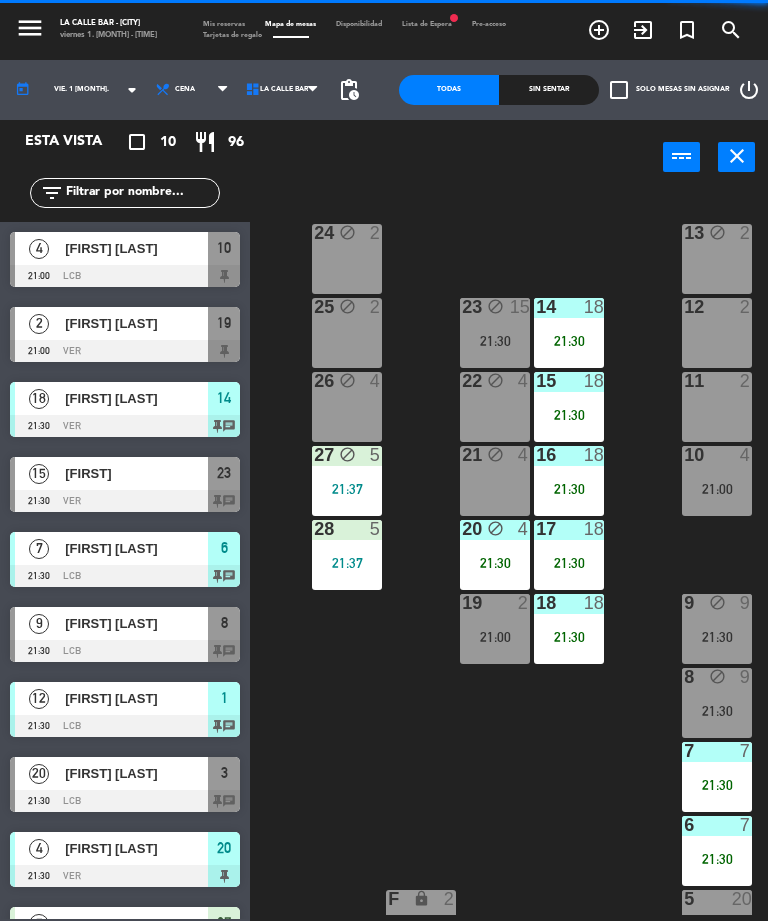 click on "[NUMBER] block [NUMBER]" at bounding box center [717, 259] 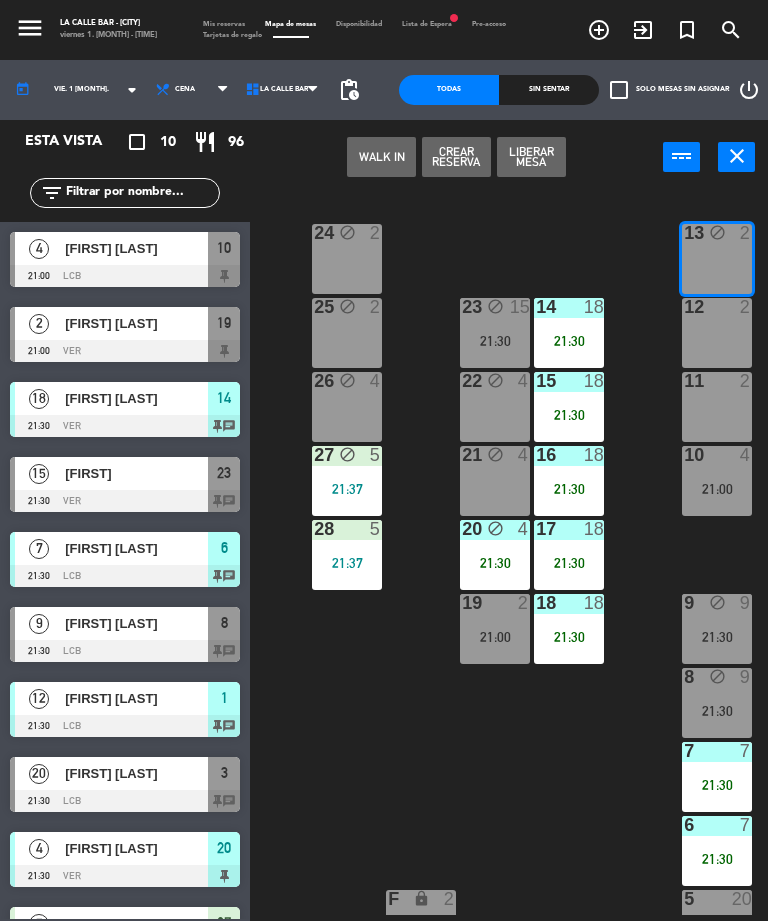 click on "WALK IN" at bounding box center [381, 157] 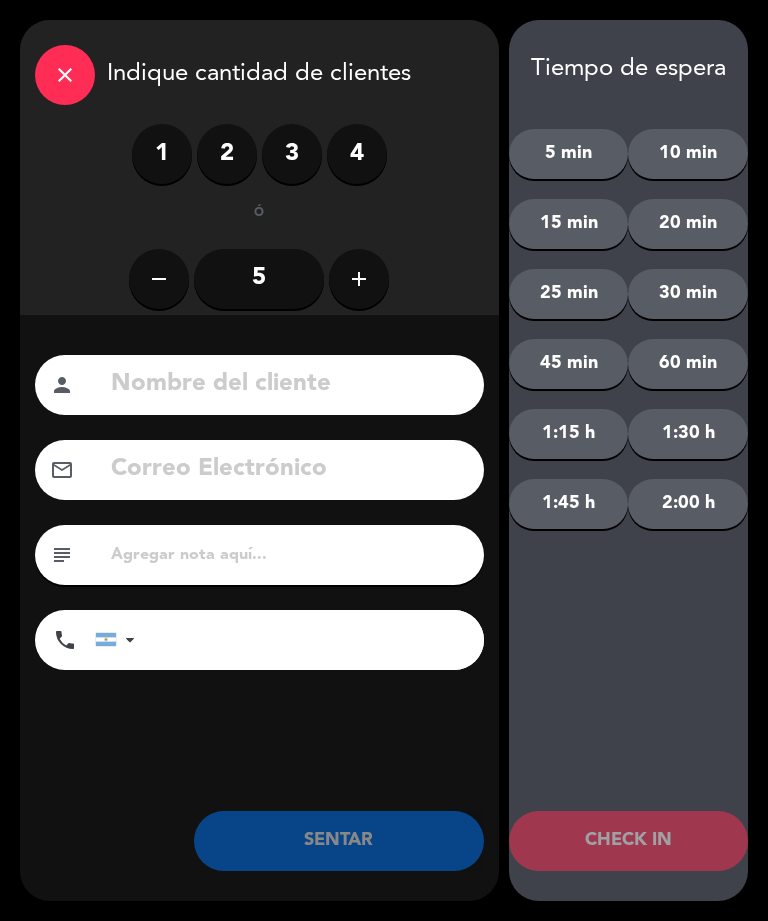 click on "2" at bounding box center [227, 154] 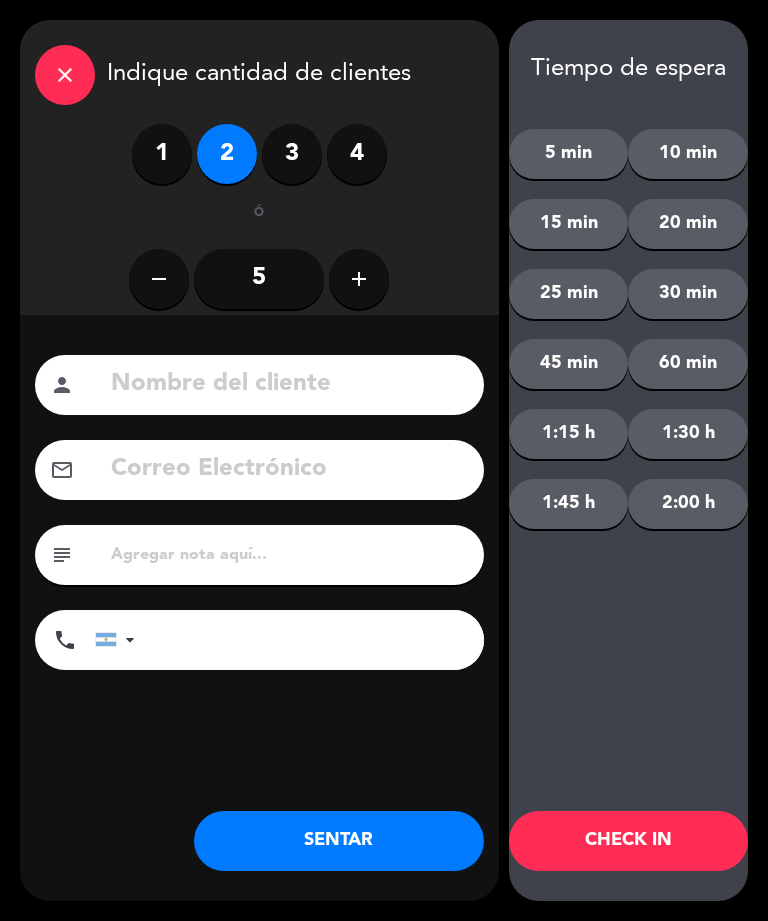 click on "SENTAR" 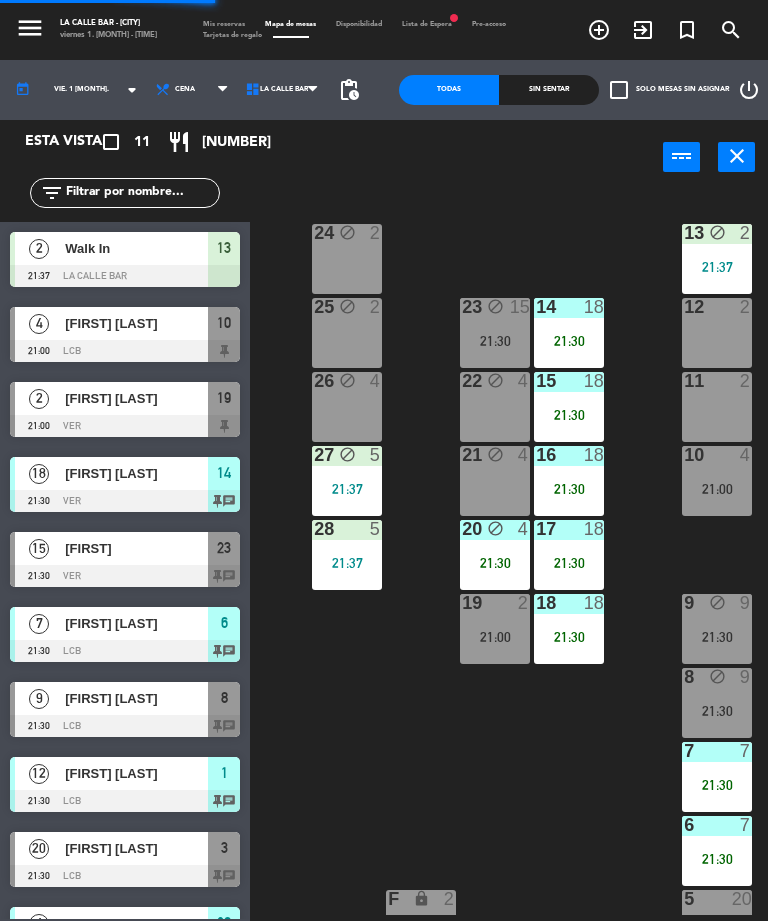 click on "11  2" at bounding box center (717, 407) 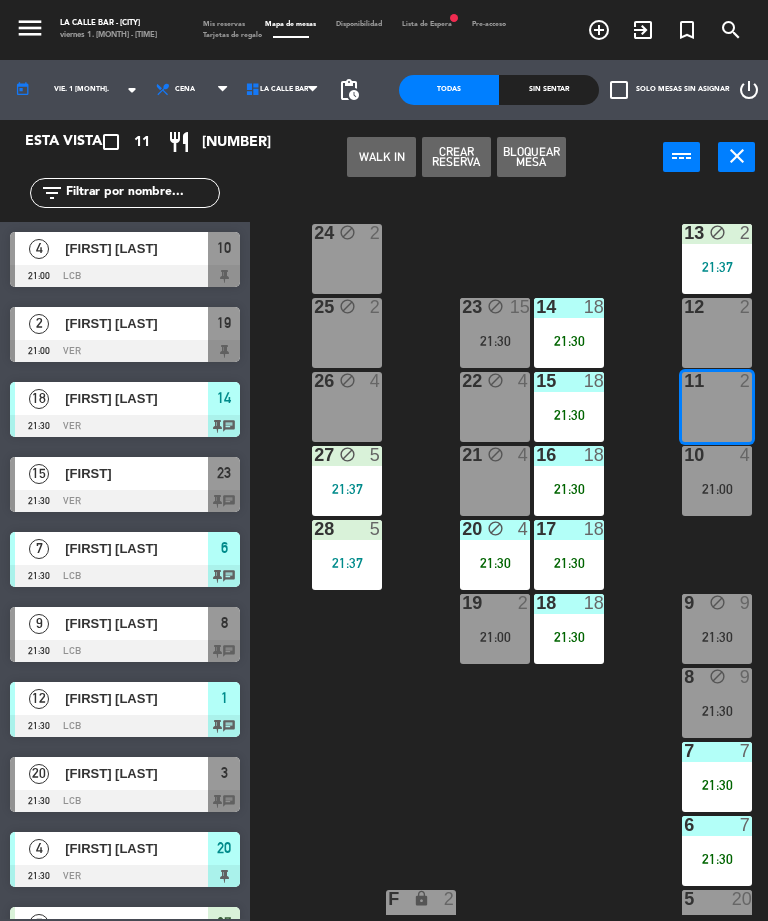 click on "WALK IN" at bounding box center [381, 157] 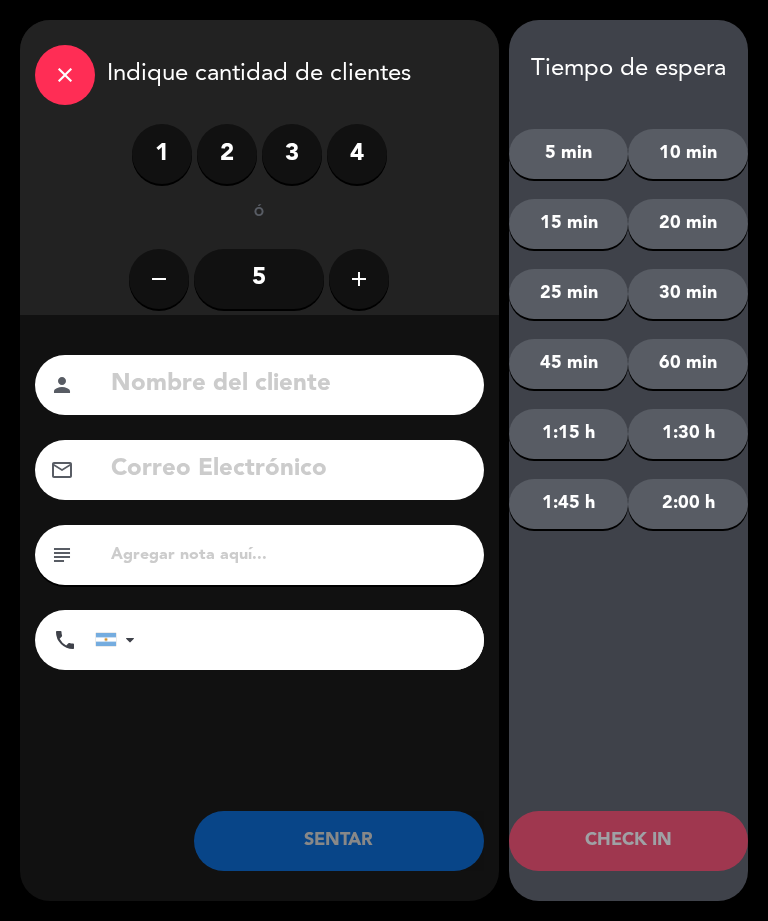 click on "2" at bounding box center [227, 154] 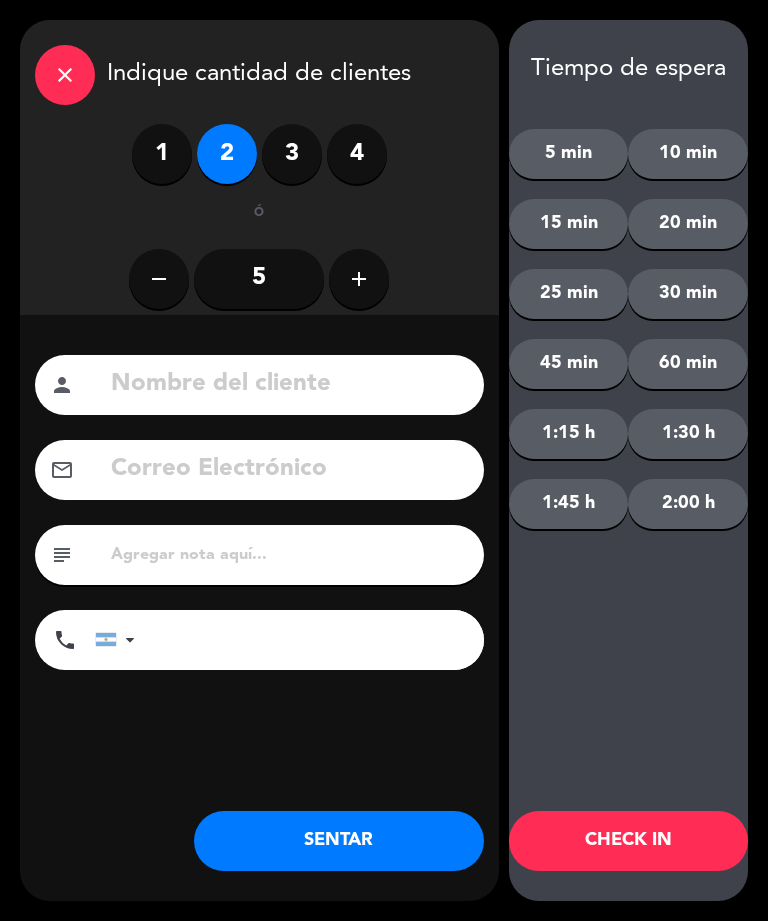 click on "SENTAR" 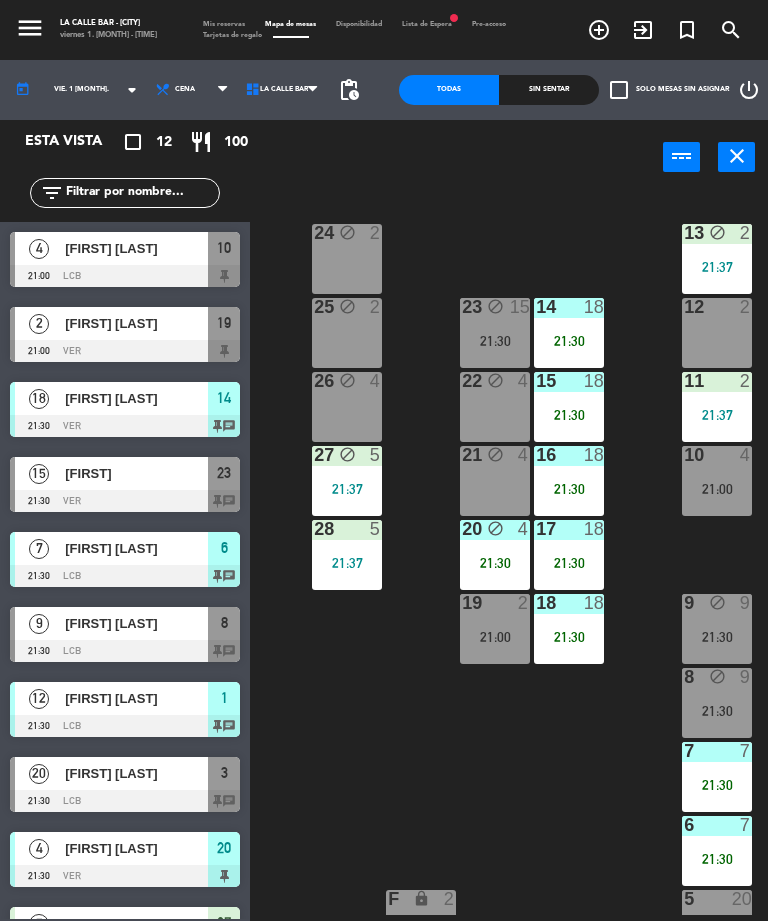 click on "[FIRST] [LAST]" at bounding box center (136, 773) 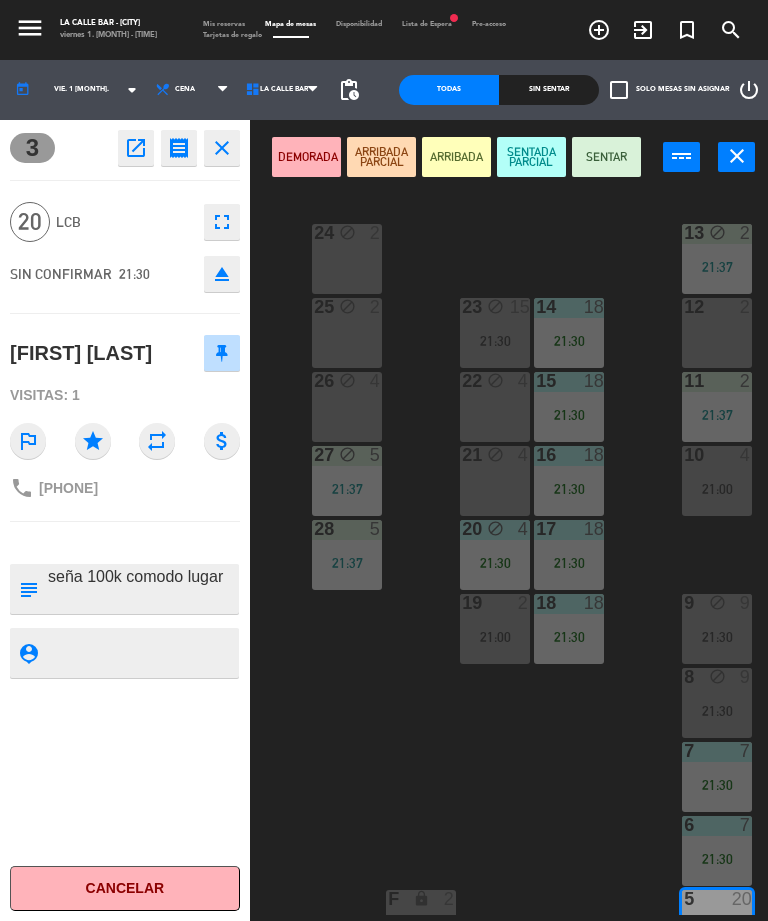 click on "SENTADA PARCIAL" at bounding box center (531, 157) 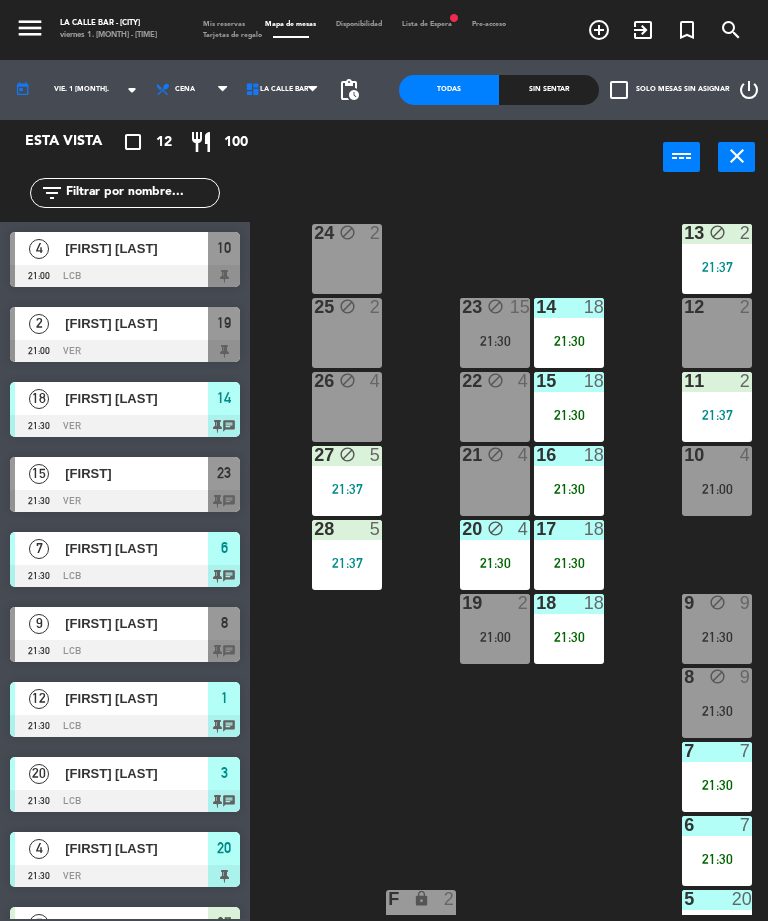 scroll, scrollTop: 0, scrollLeft: 0, axis: both 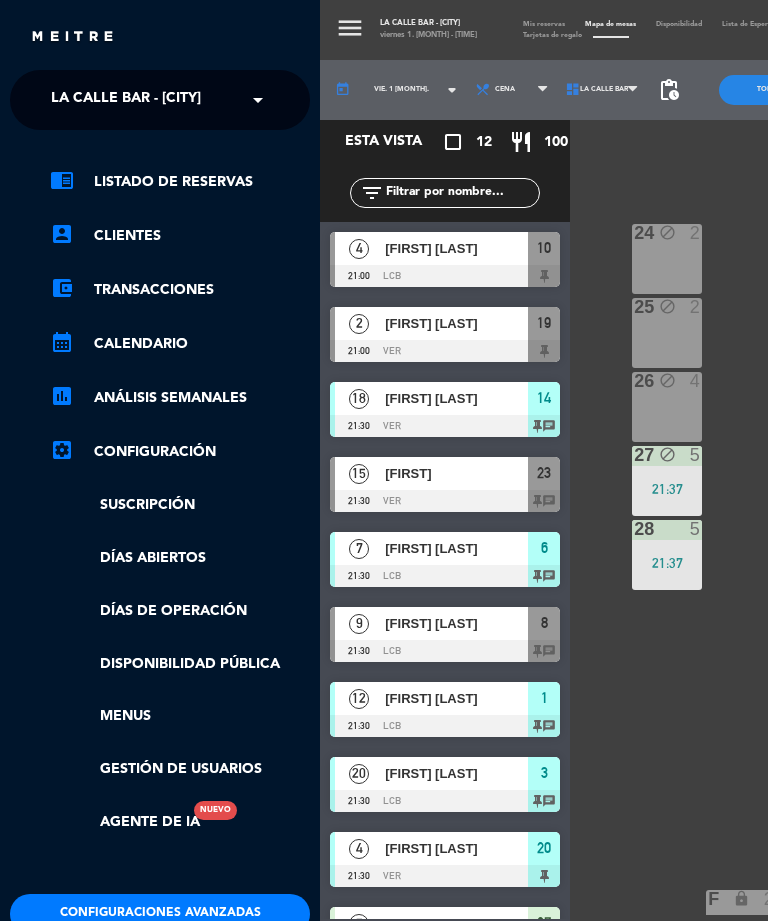 click on "La Calle Bar - [CITY]" 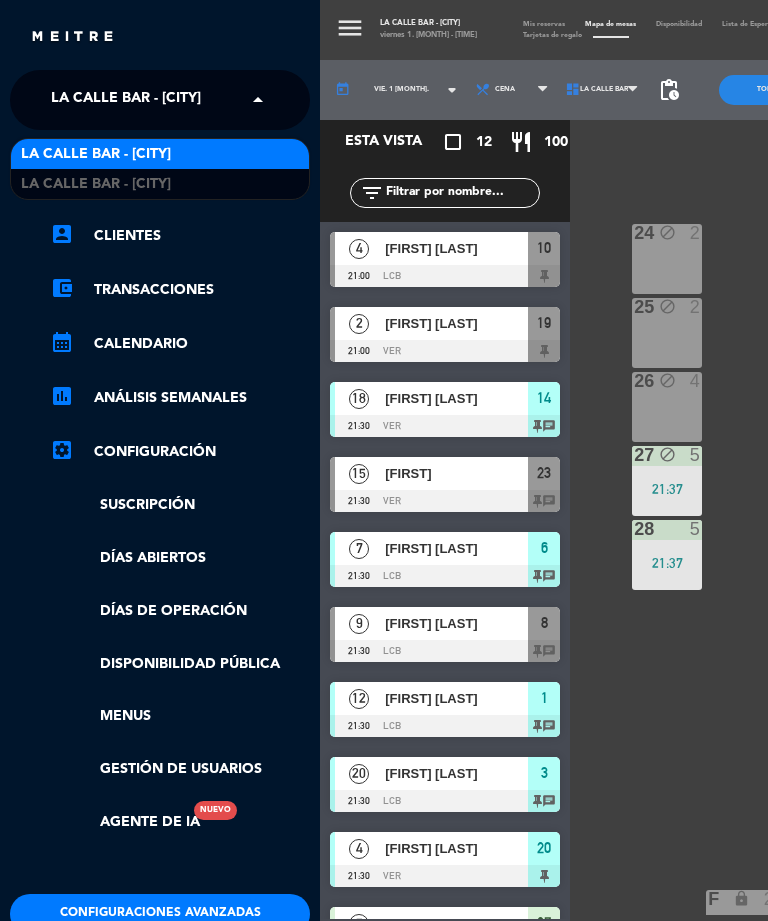 scroll, scrollTop: 2, scrollLeft: 0, axis: vertical 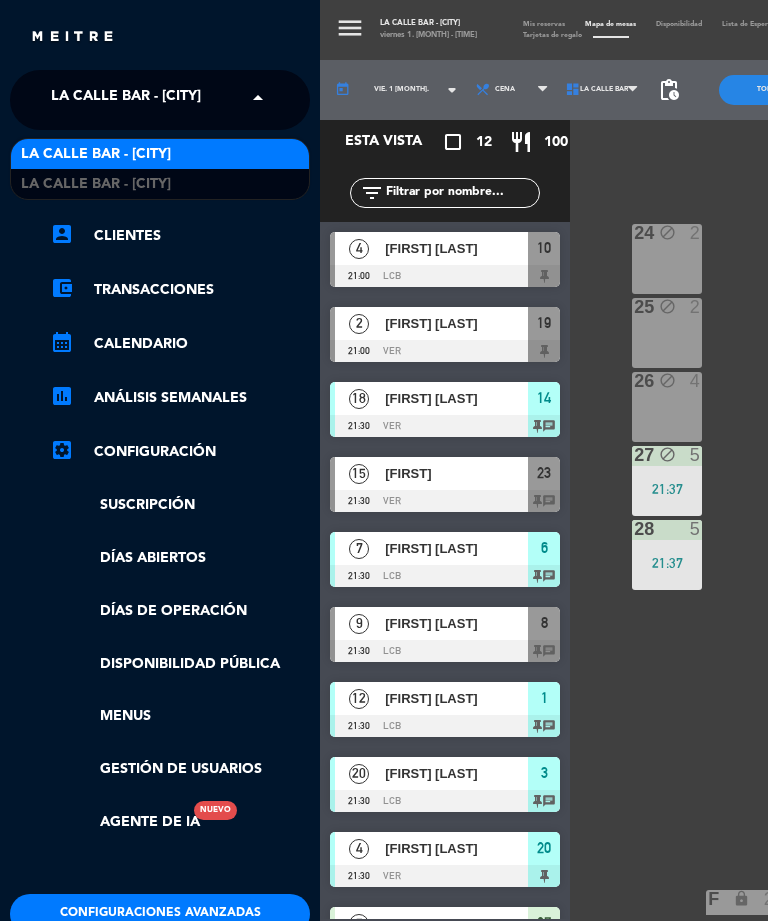 click on "La Calle Bar - [CITY]" at bounding box center (96, 184) 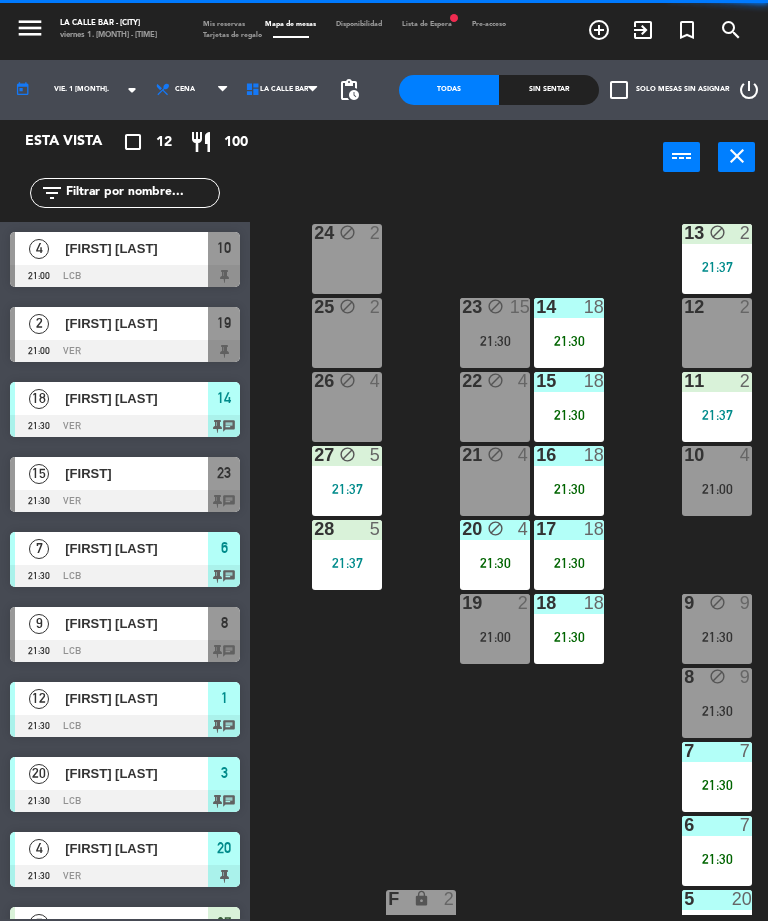 select on "dinner" 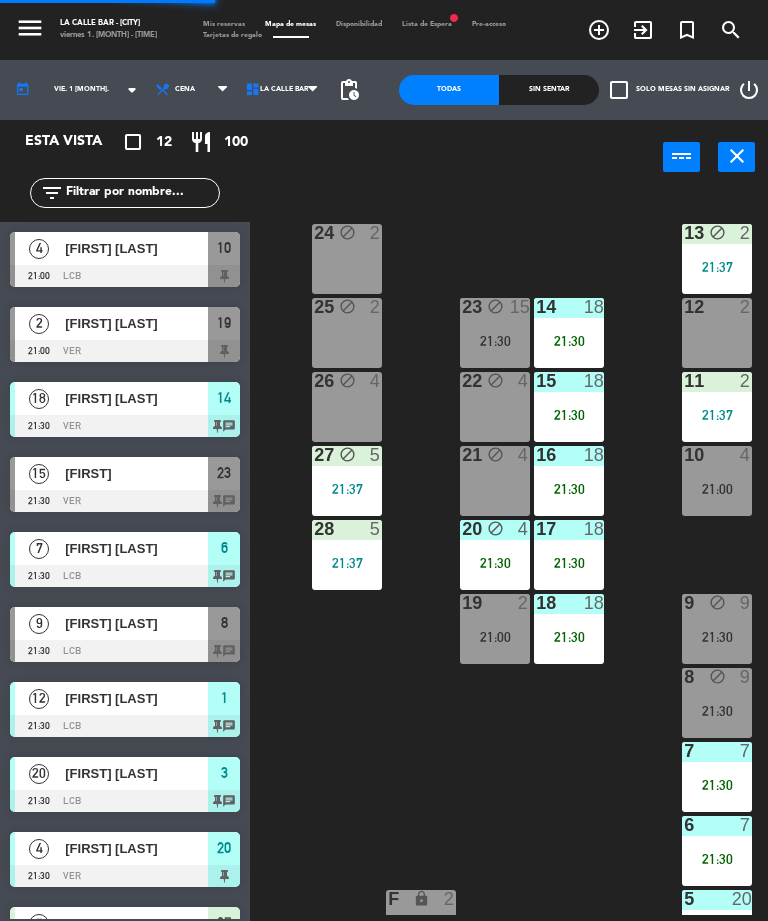 select on "[NUMBER]" 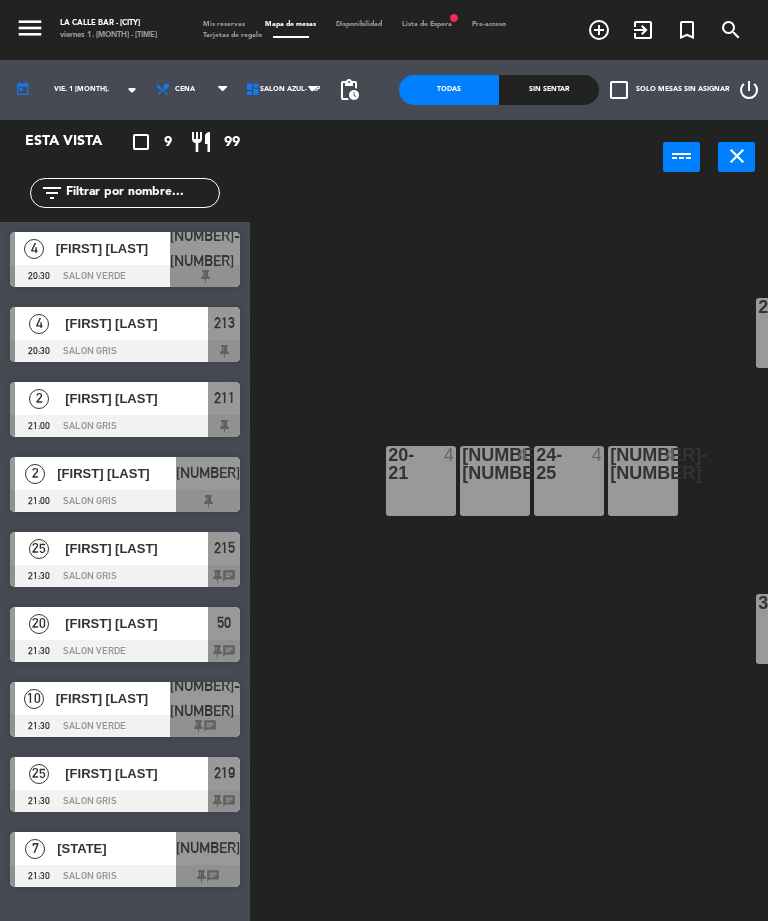 click on "28  10  29  10  20-21  4  22-23  4  24-25  4  26-27  4  VIP lock  1  30  15  31  15" 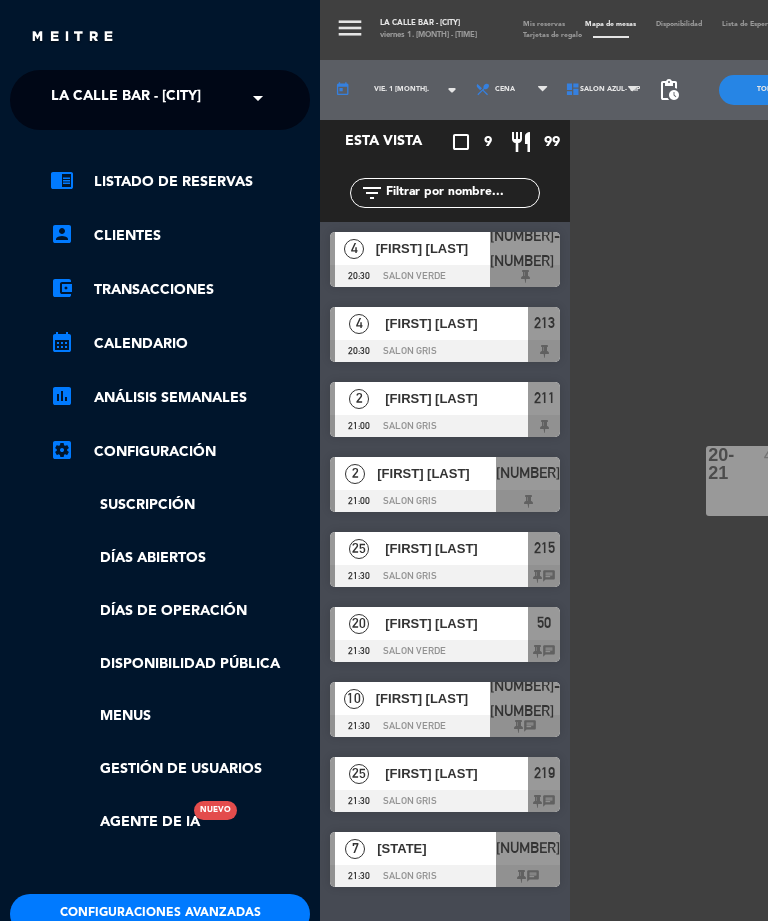 click on "La Calle Bar - [CITY]" 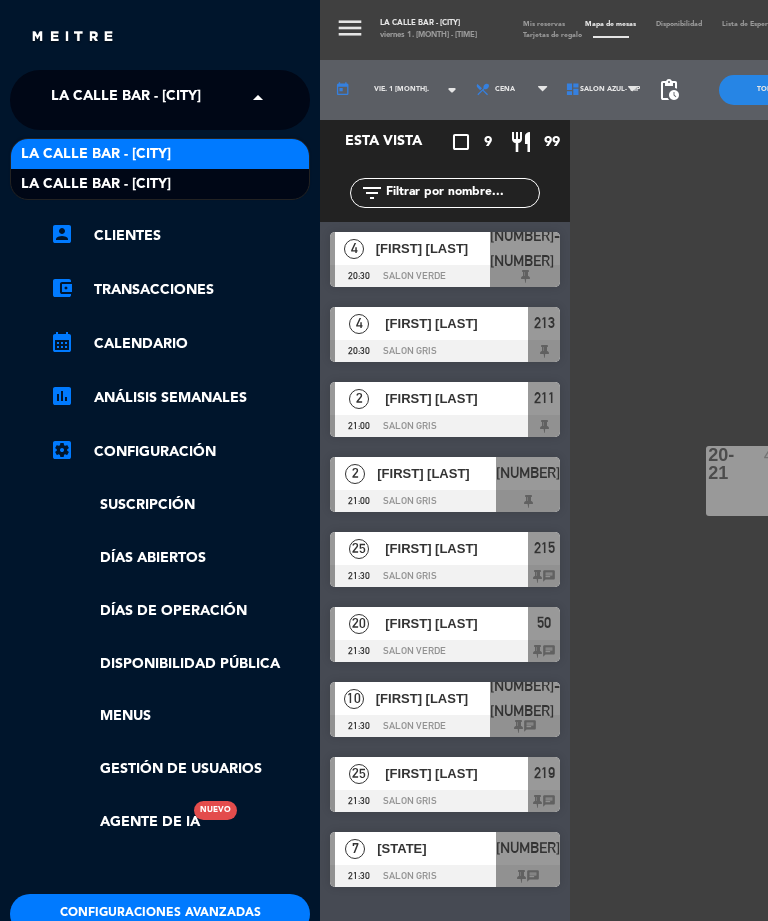 click on "La Calle Bar - [CITY]" at bounding box center (96, 154) 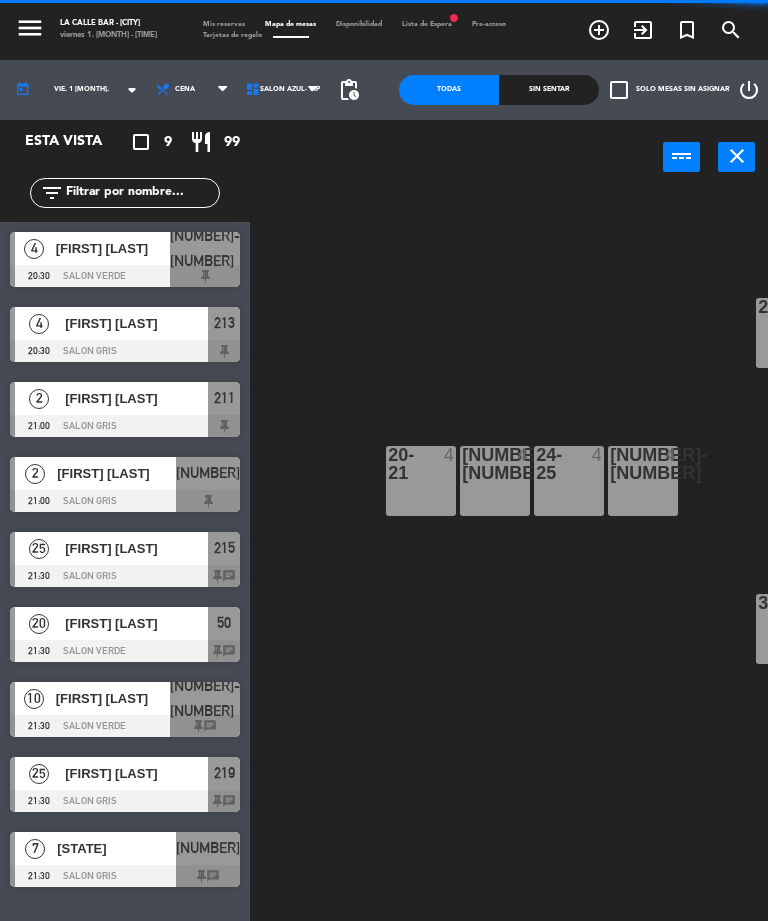 select on "dinner" 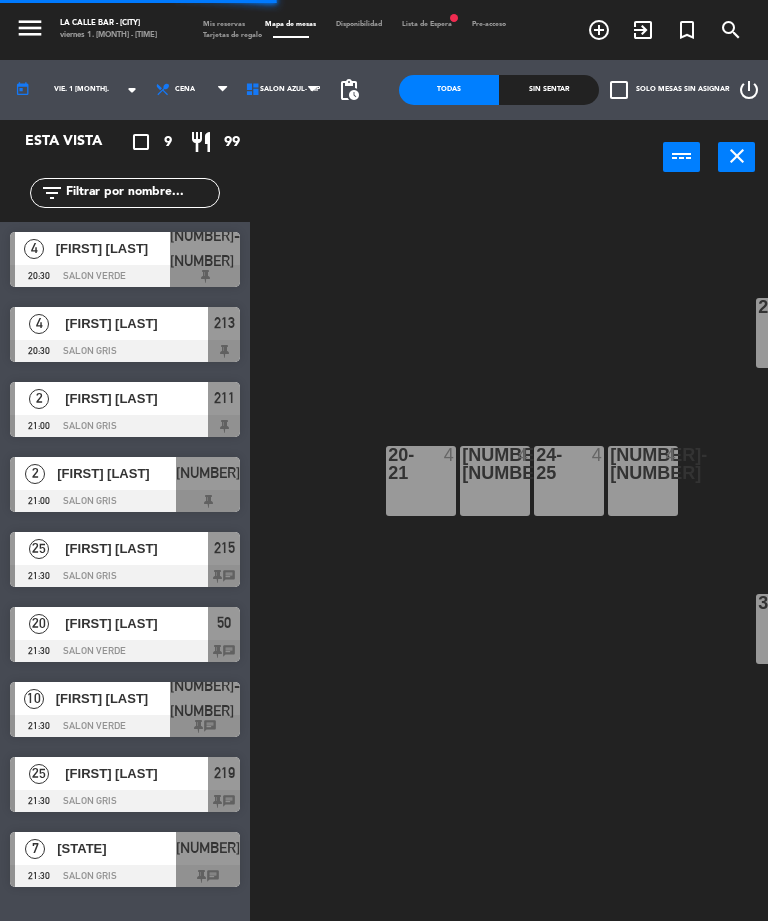 select on "1235" 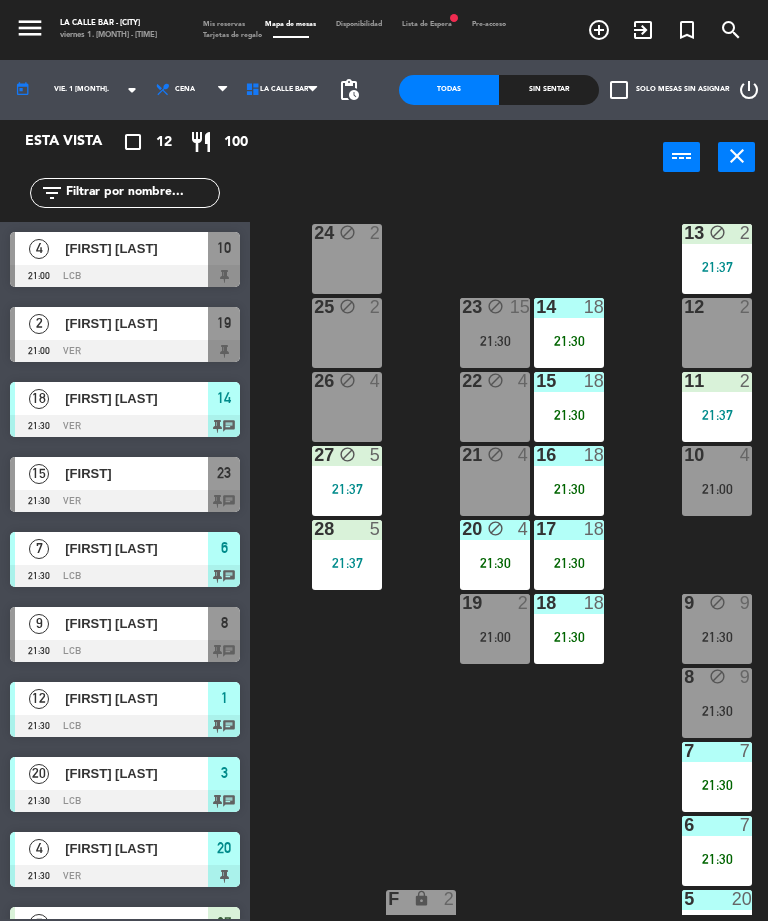 click at bounding box center [125, 501] 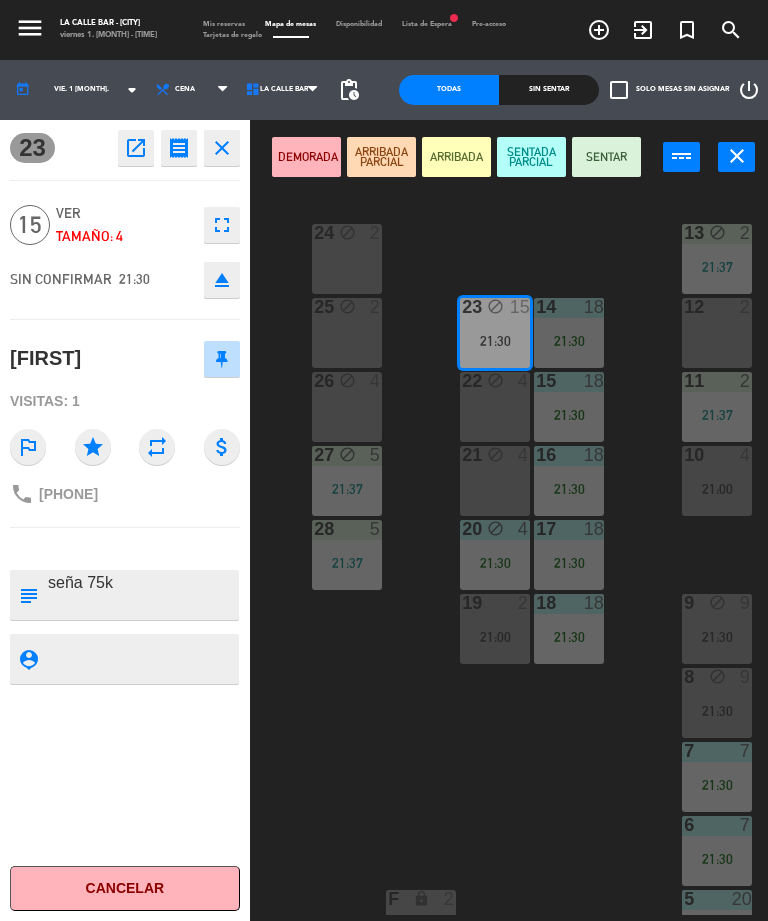click on "SENTADA PARCIAL" at bounding box center [531, 157] 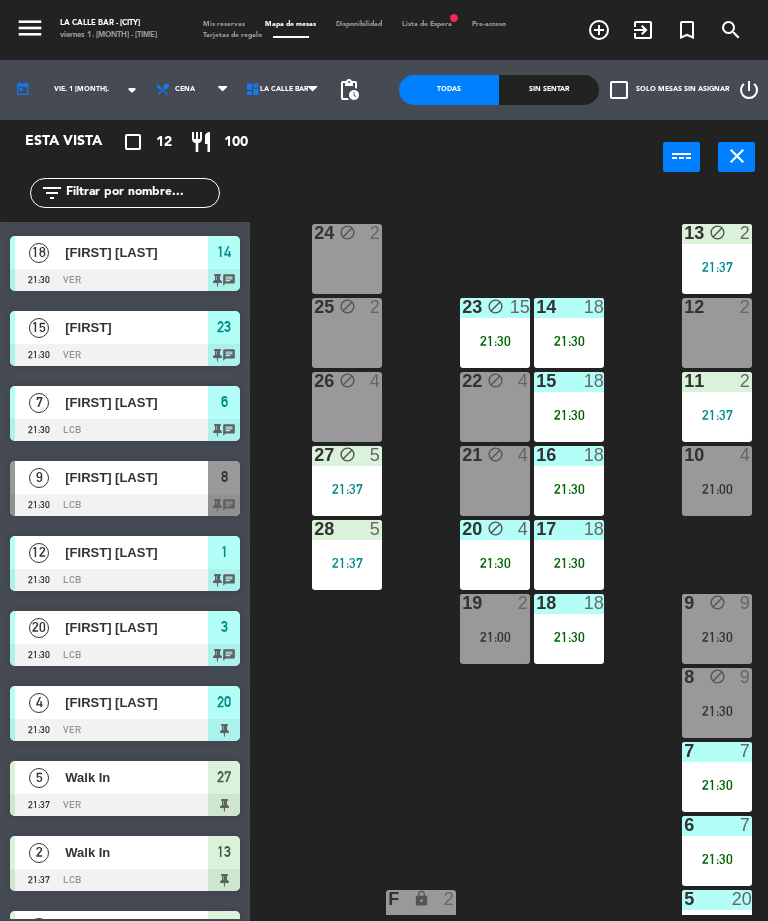 scroll, scrollTop: 133, scrollLeft: 0, axis: vertical 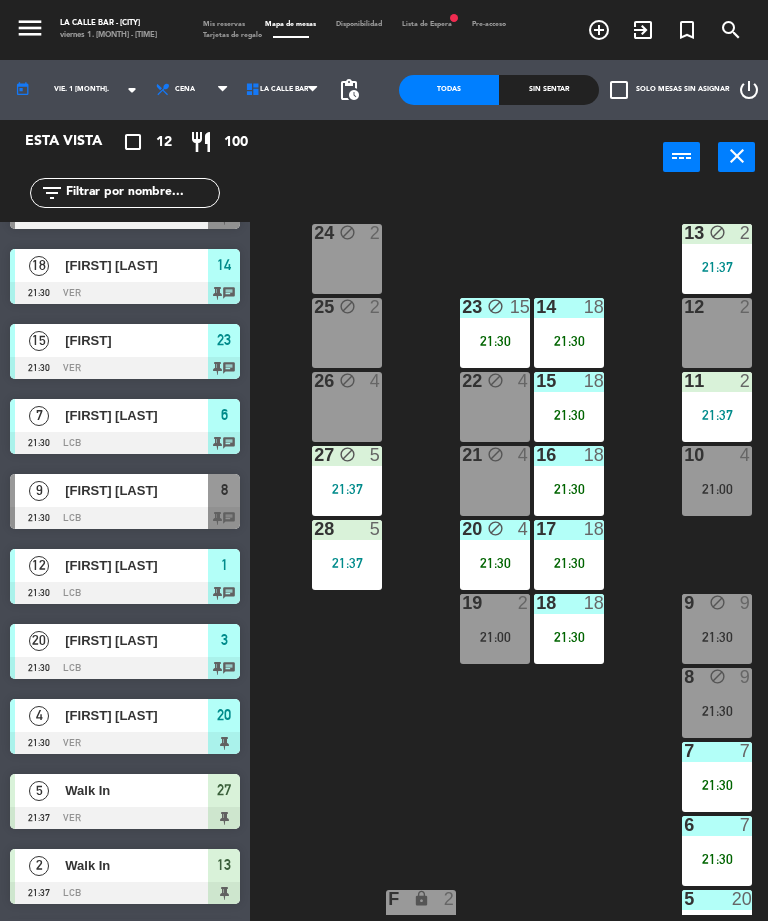 click on "[FIRST] [LAST]" at bounding box center [136, 490] 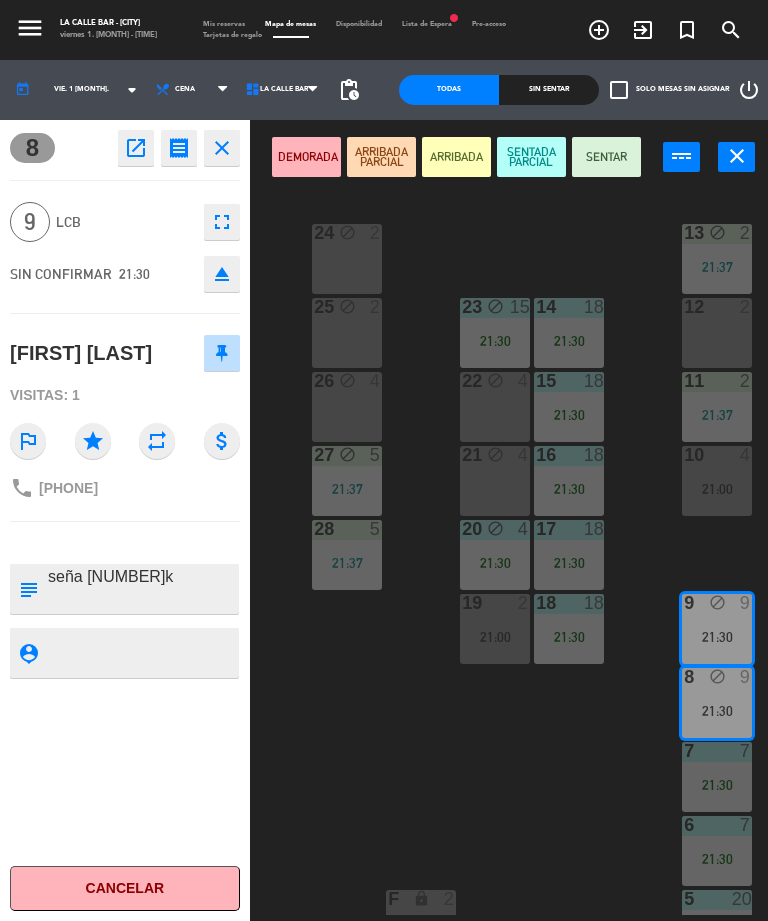 click on "SENTADA PARCIAL" at bounding box center [531, 157] 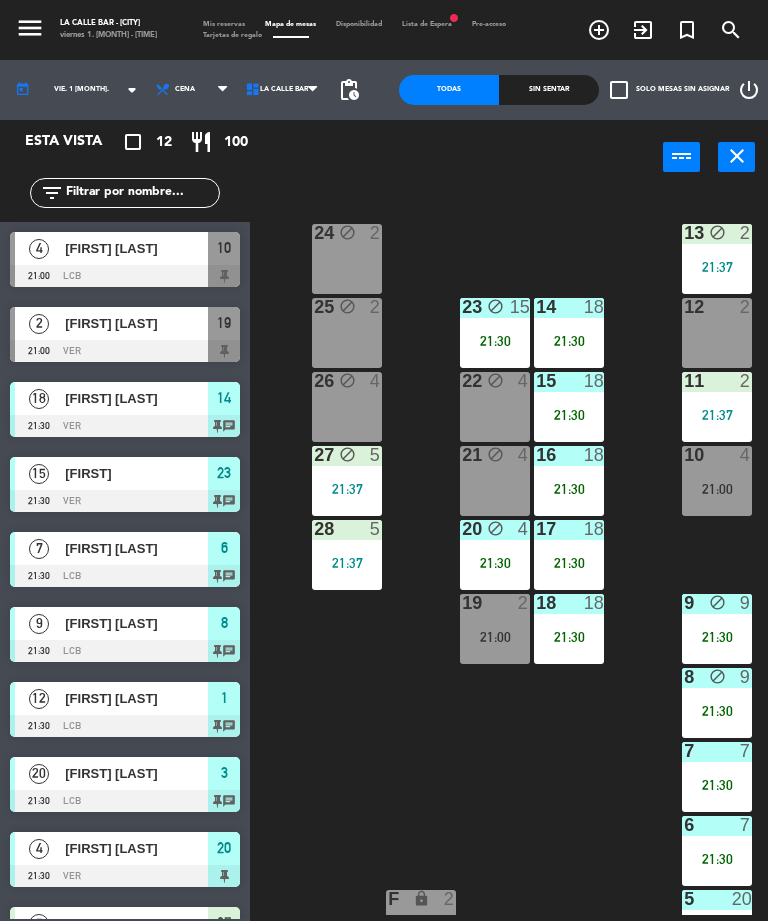 scroll, scrollTop: 0, scrollLeft: 0, axis: both 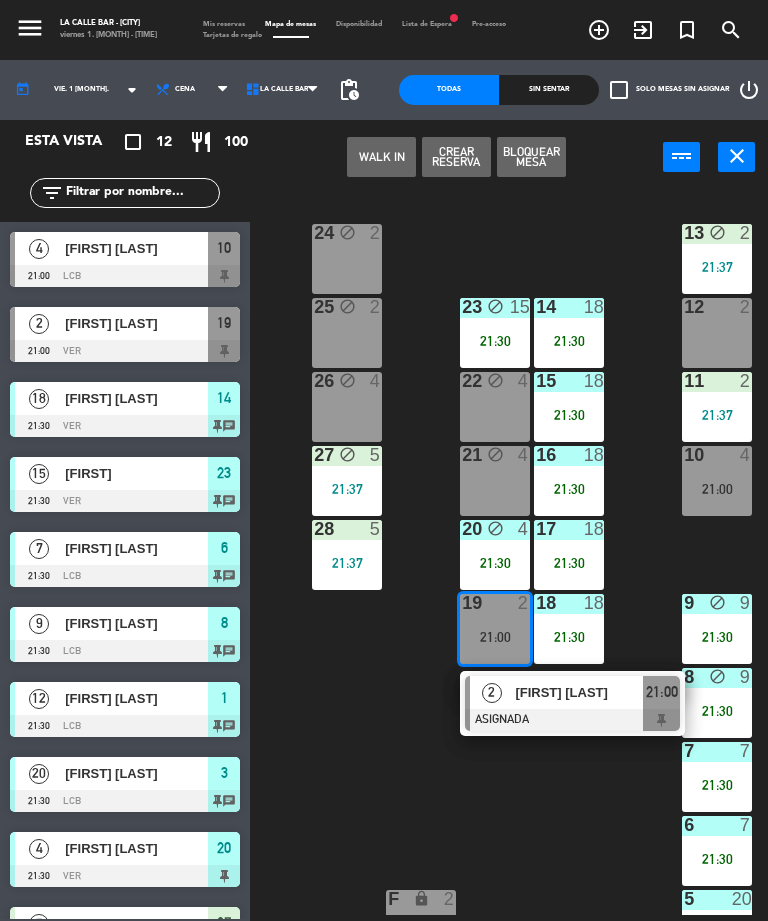 click at bounding box center [572, 720] 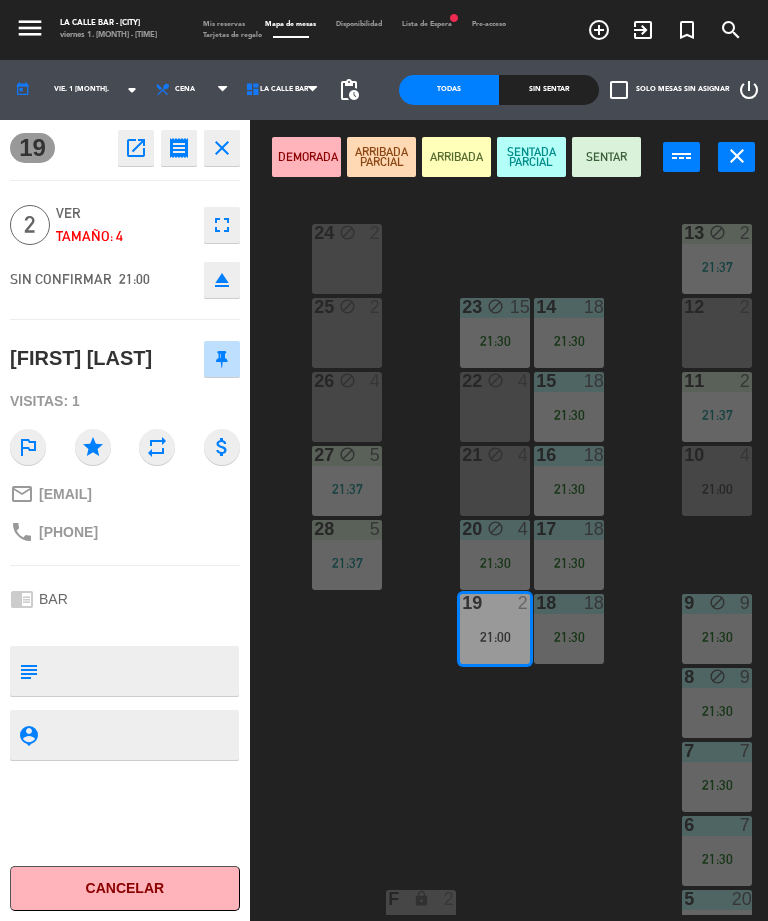click on "Cancelar" 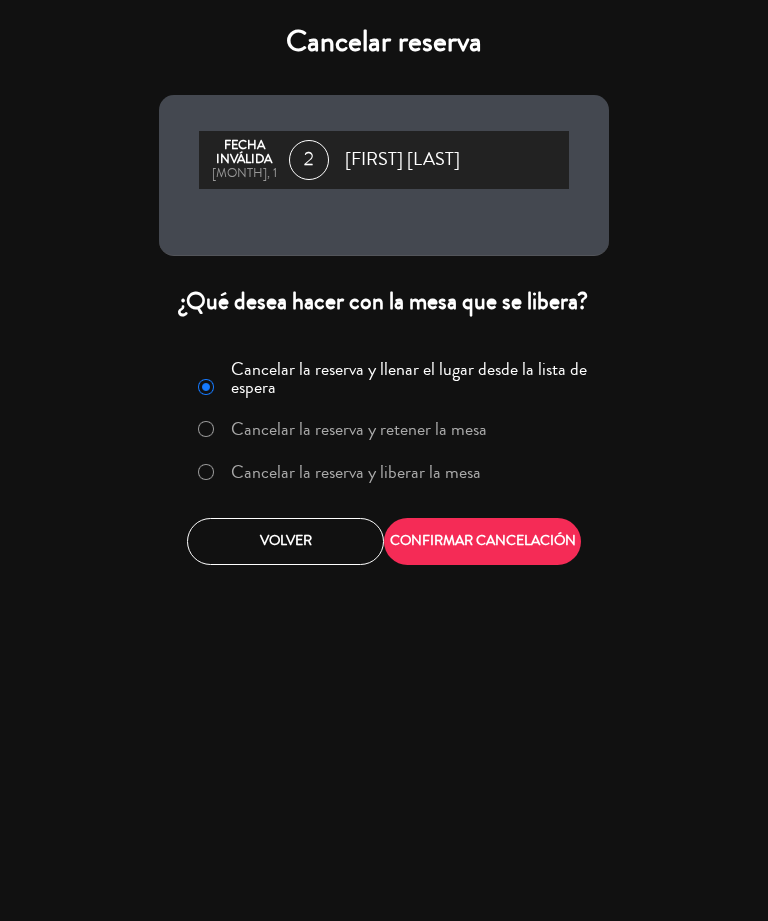 click on "Cancelar la reserva y liberar la mesa" 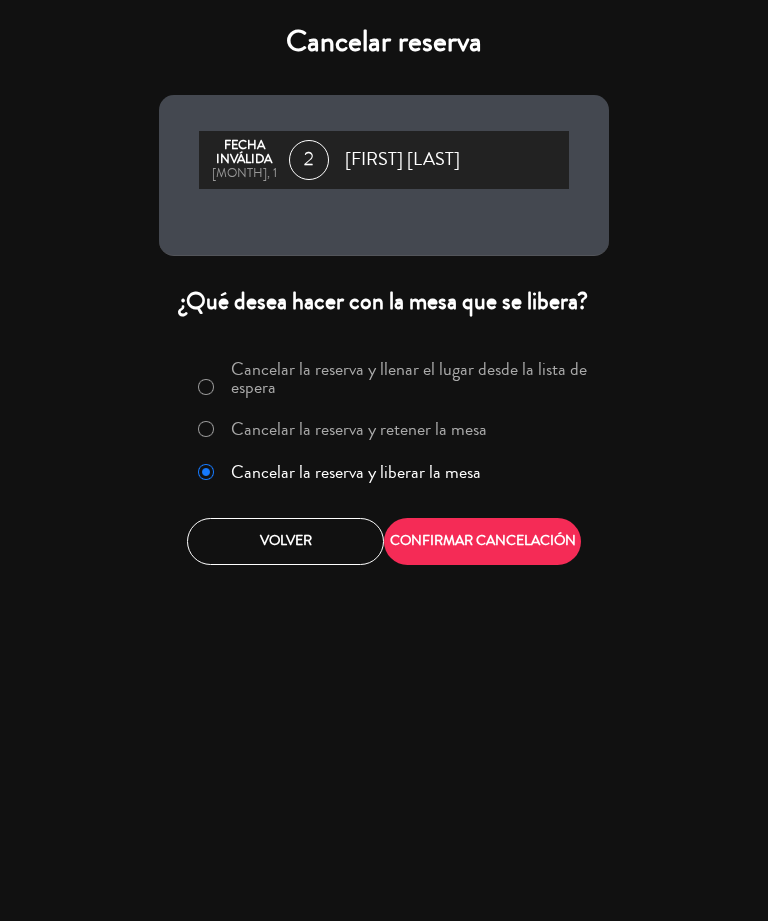 click on "CONFIRMAR CANCELACIÓN" 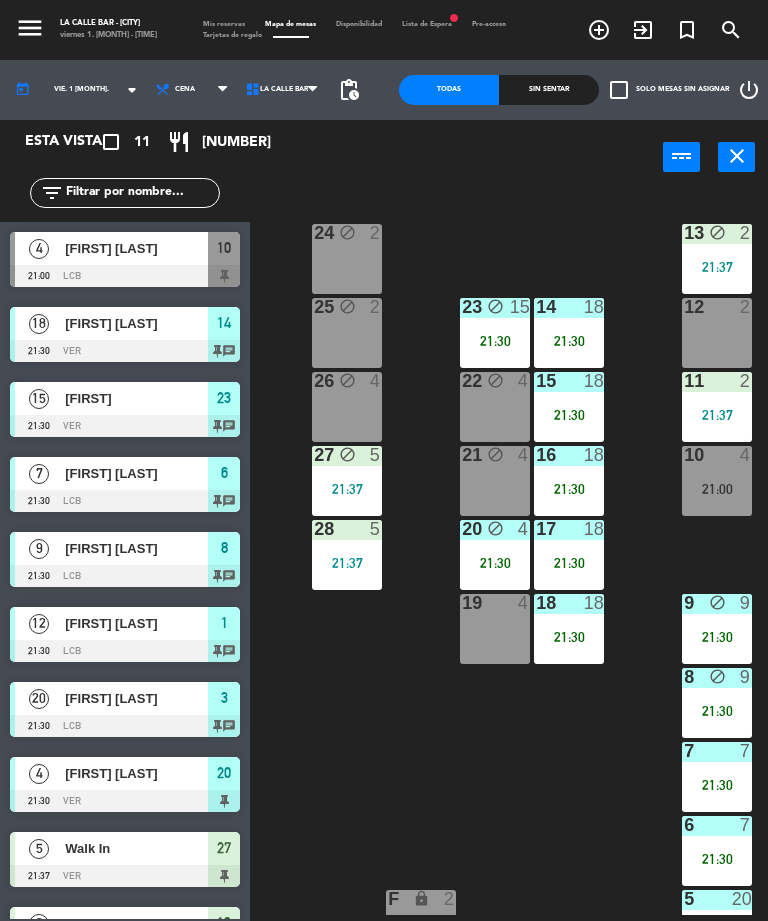 click on "21:00" at bounding box center (717, 489) 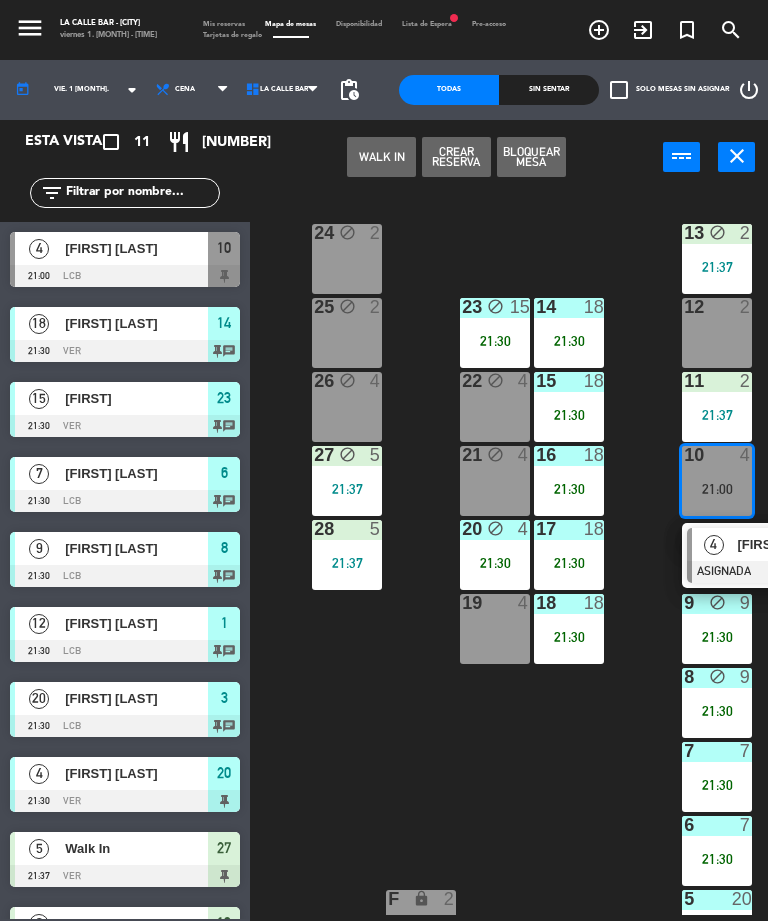 click on "4" at bounding box center [713, 544] 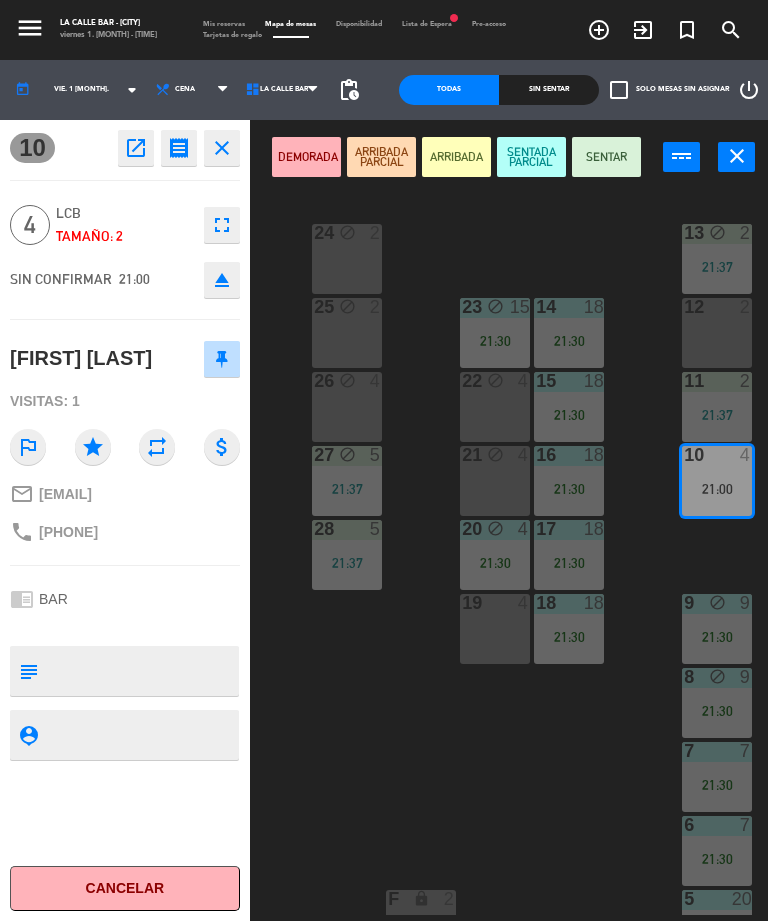 click on "Cancelar" 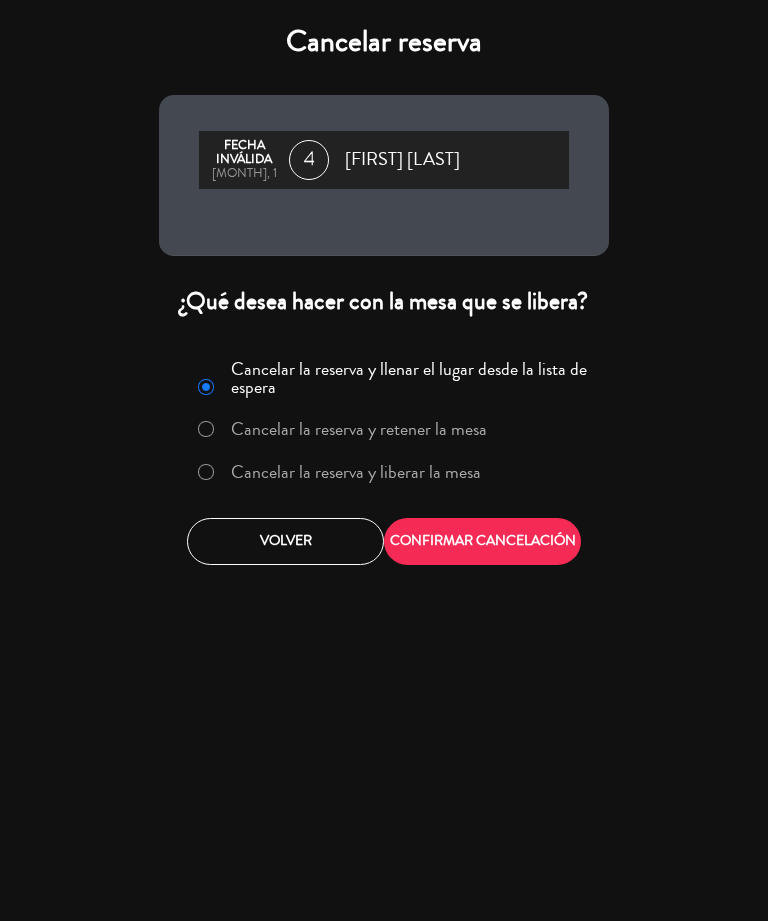 click on "Cancelar la reserva y liberar la mesa" 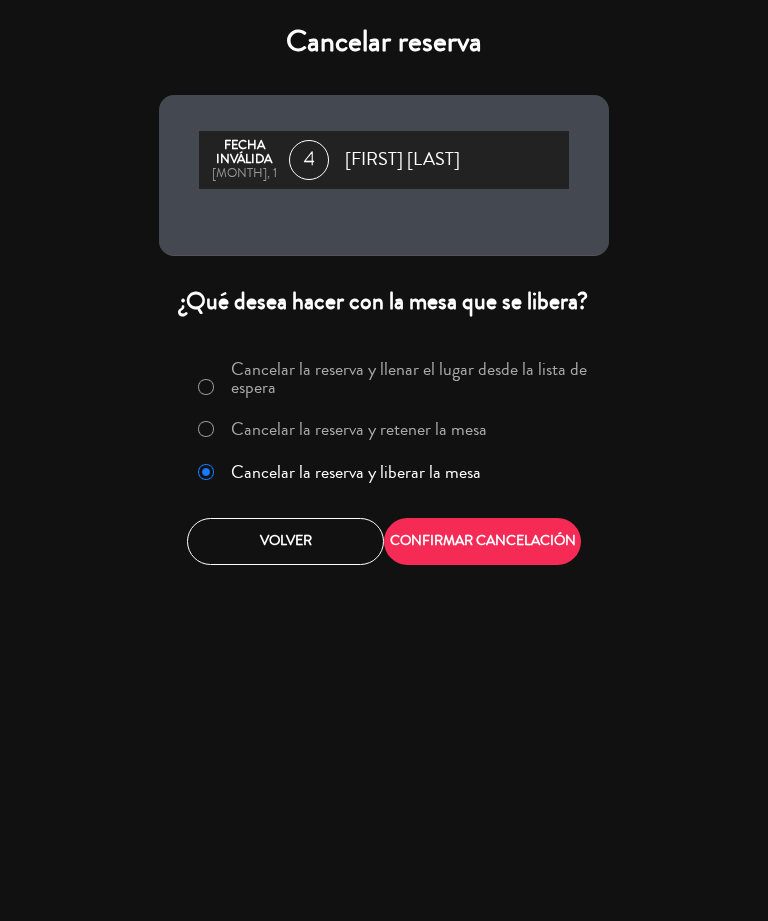 click on "CONFIRMAR CANCELACIÓN" 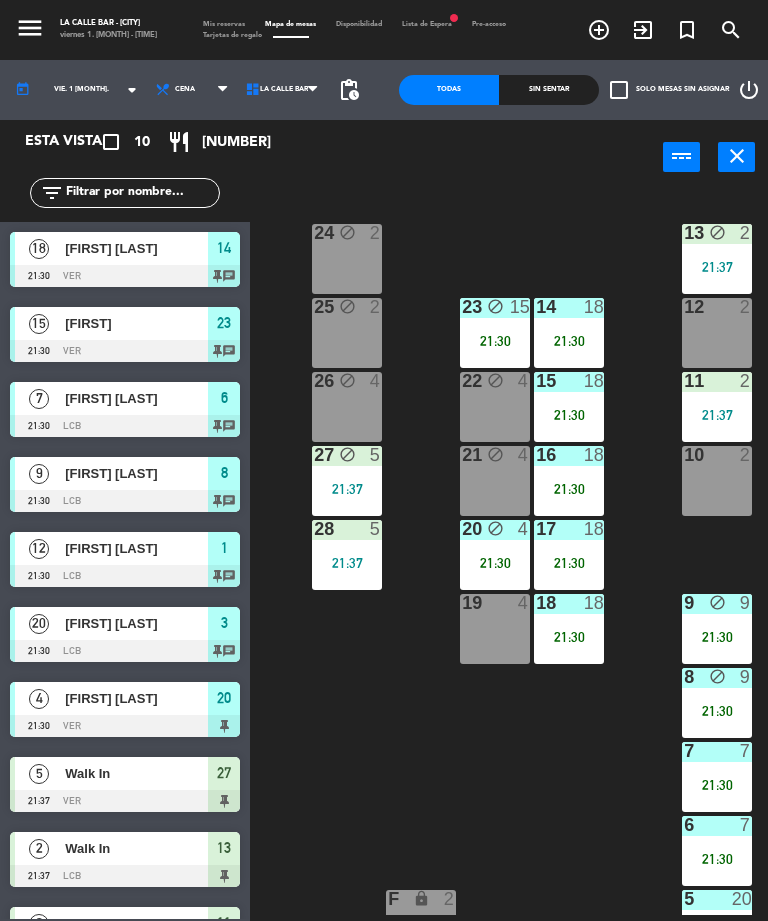 scroll, scrollTop: 53, scrollLeft: 0, axis: vertical 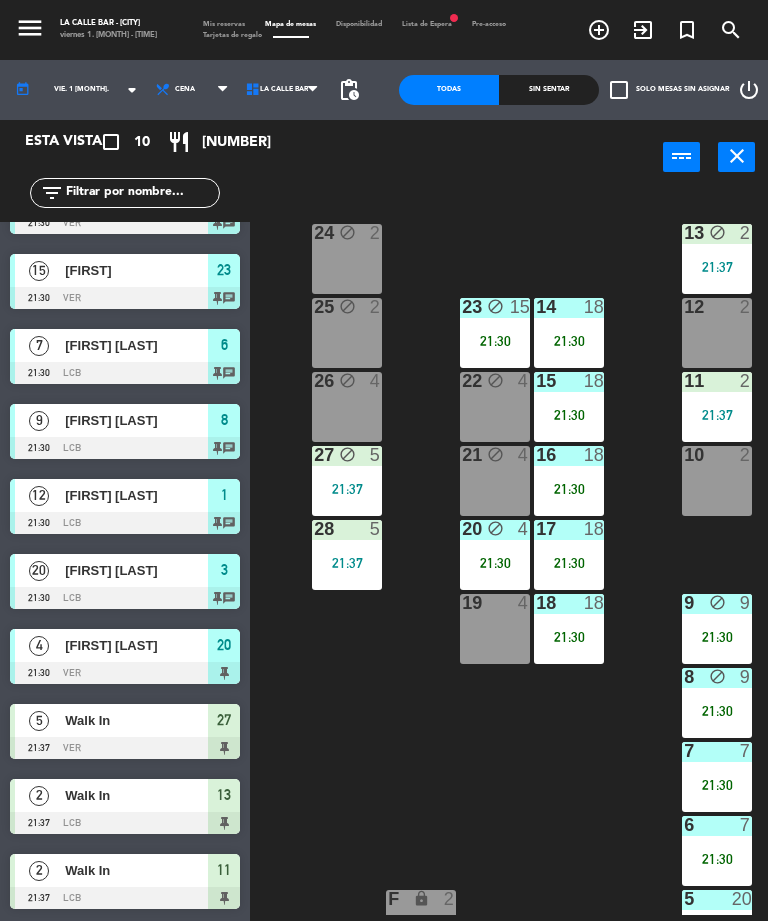 click on "[NUMBER] block [NUMBER] [NUMBER] block [NUMBER] [TIME] [NUMBER] block [NUMBER] [TIME] [NUMBER] [NUMBER] [TIME] [NUMBER] block [NUMBER] [NUMBER] [NUMBER] [TIME] [NUMBER] block [NUMBER] [NUMBER] [NUMBER] [TIME] [NUMBER] [NUMBER] [TIME] [NUMBER] block [NUMBER] [NUMBER] [NUMBER] [TIME] [NUMBER] block [NUMBER] [NUMBER] [NUMBER] [TIME] [NUMBER] [NUMBER] [TIME] [NUMBER] [NUMBER] [TIME] [NUMBER] [NUMBER] [TIME] [NUMBER] [NUMBER] [TIME] [NUMBER] [NUMBER] [TIME] F lock [NUMBER] [NUMBER] [NUMBER] [TIME] E lock [NUMBER] [NUMBER] [NUMBER] [TIME] D lock [NUMBER] [NUMBER] [NUMBER] [TIME] C lock [NUMBER] b1 lock [NUMBER] 1b lock [NUMBER] [NUMBER] [NUMBER] [TIME] [NUMBER] [NUMBER] [NUMBER] [NUMBER] [NUMBER]" 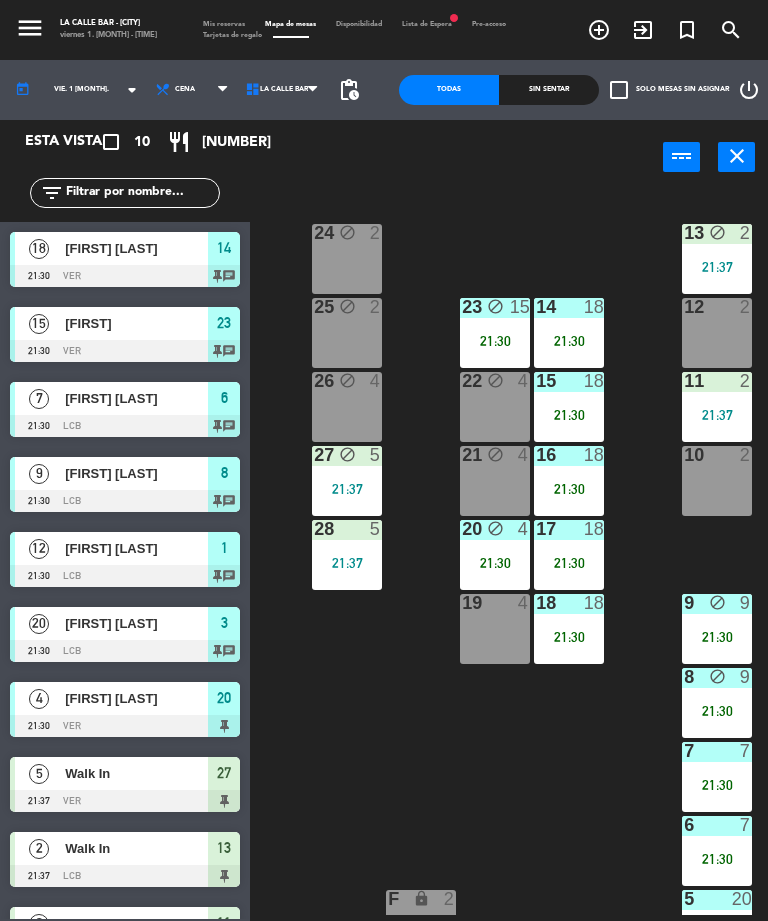 scroll, scrollTop: 0, scrollLeft: 0, axis: both 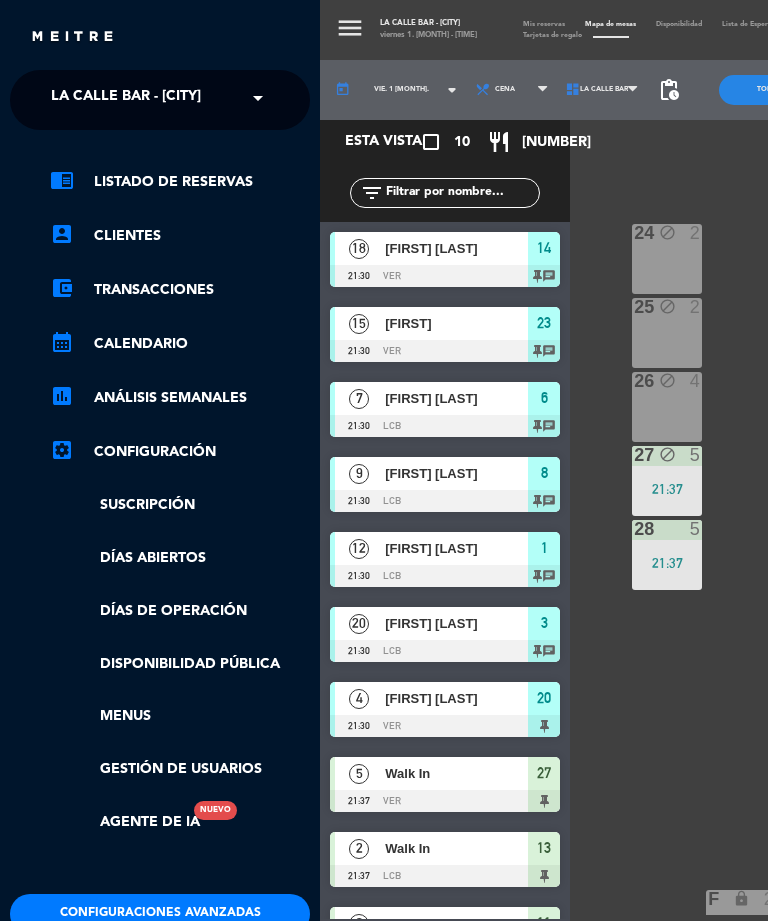click on "La Calle Bar - [CITY]" 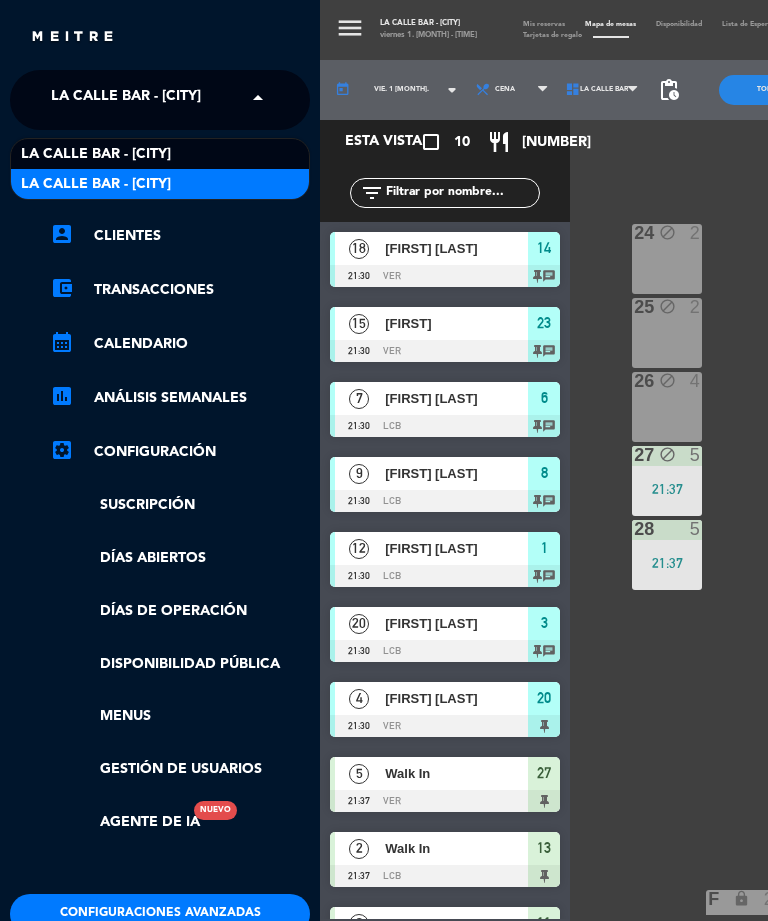 click on "La Calle Bar - [CITY]" at bounding box center (96, 184) 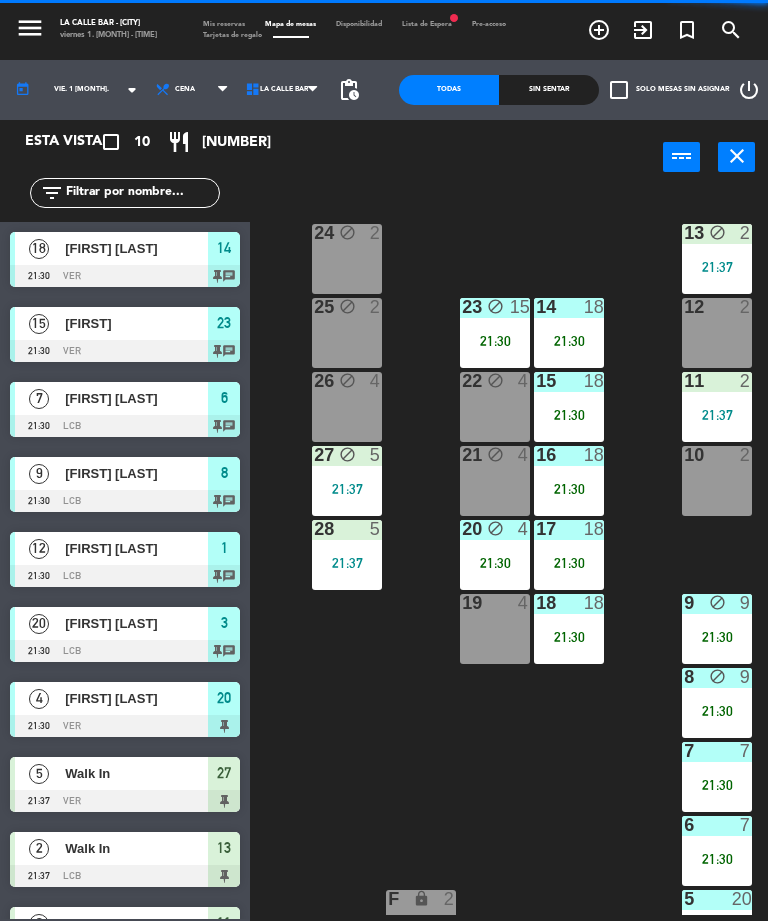 select on "dinner" 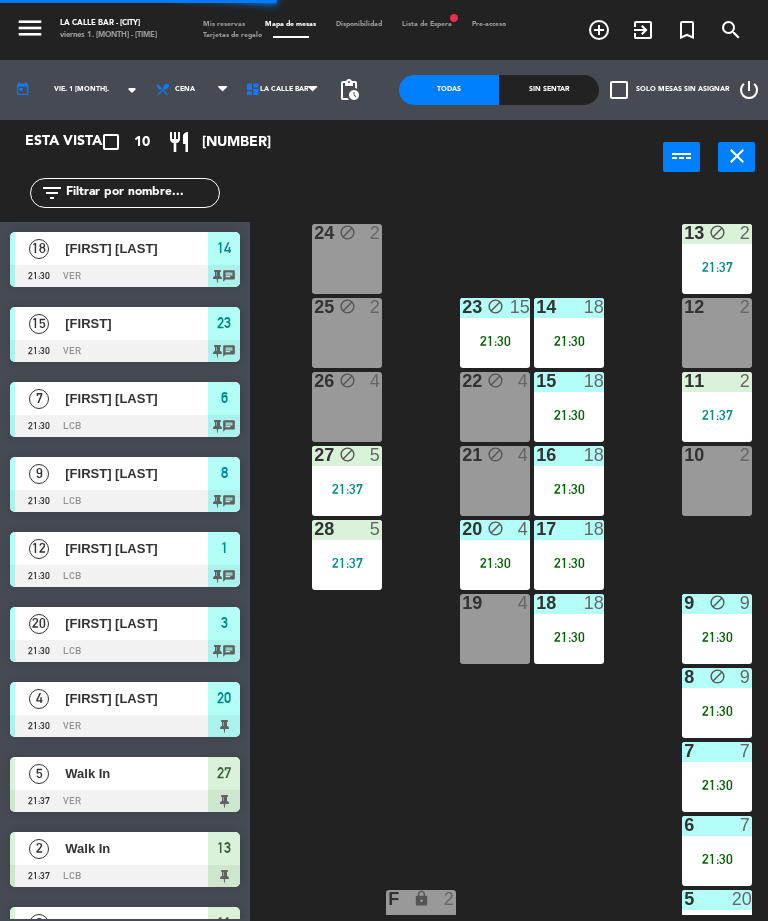 select on "[NUMBER]" 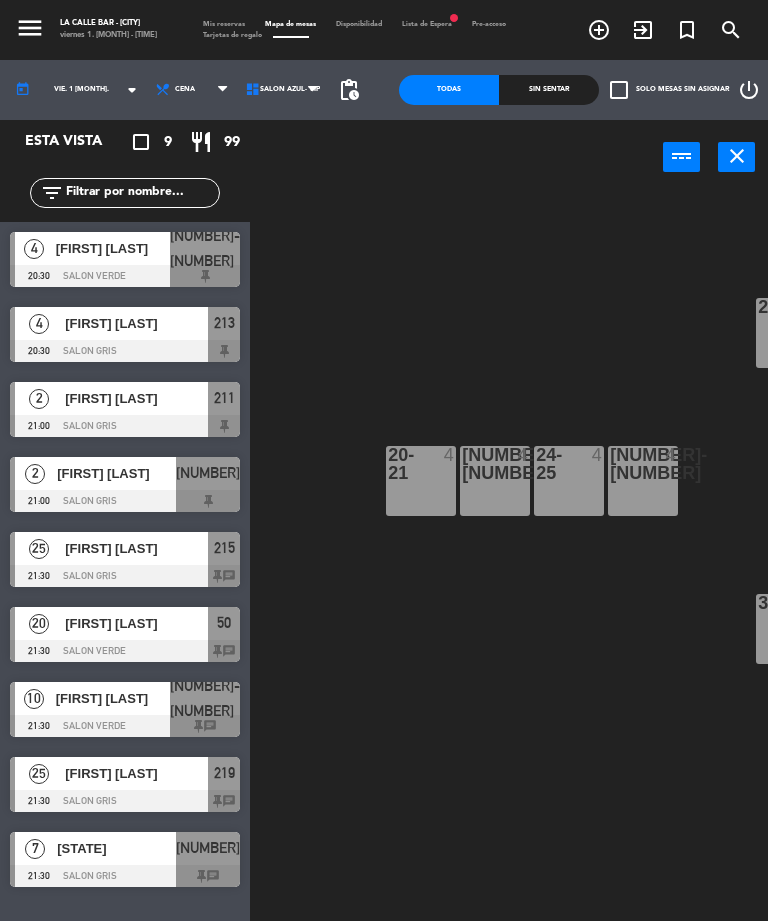 click on "28  10  29  10  20-21  4  22-23  4  24-25  4  26-27  4  VIP lock  1  30  15  31  15" 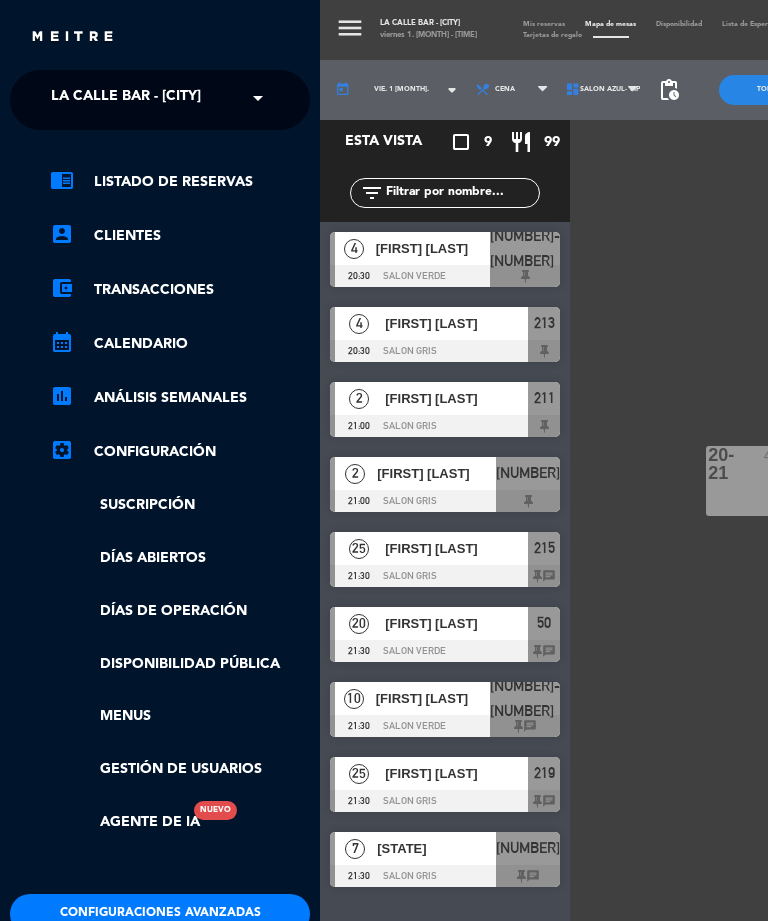 click on "La Calle Bar - [CITY]" 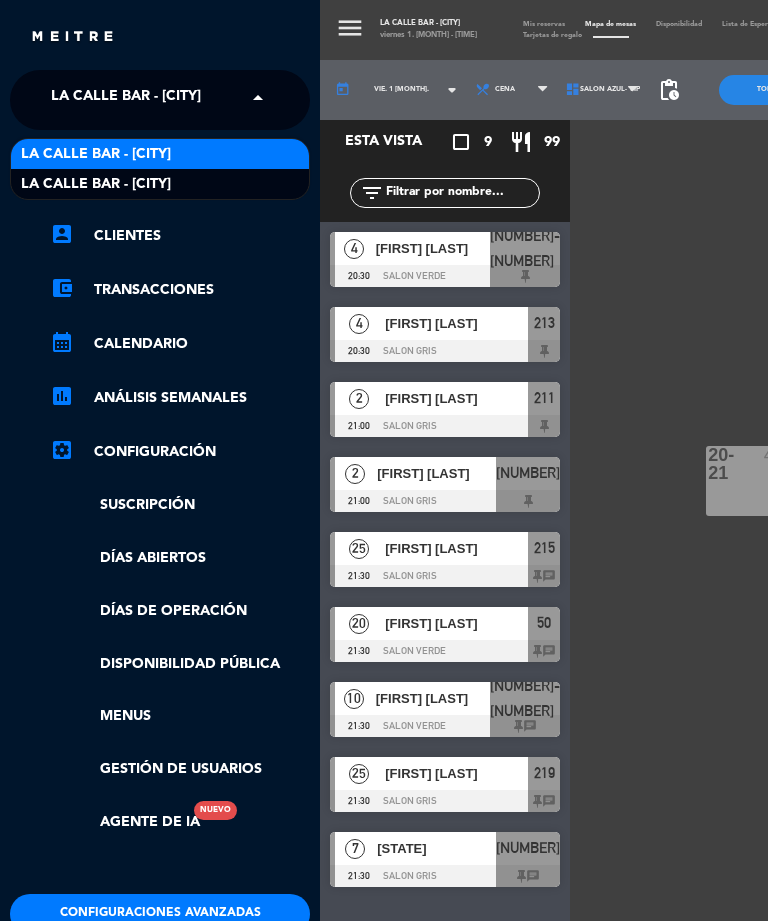 click on "La Calle Bar - [CITY]" at bounding box center [96, 154] 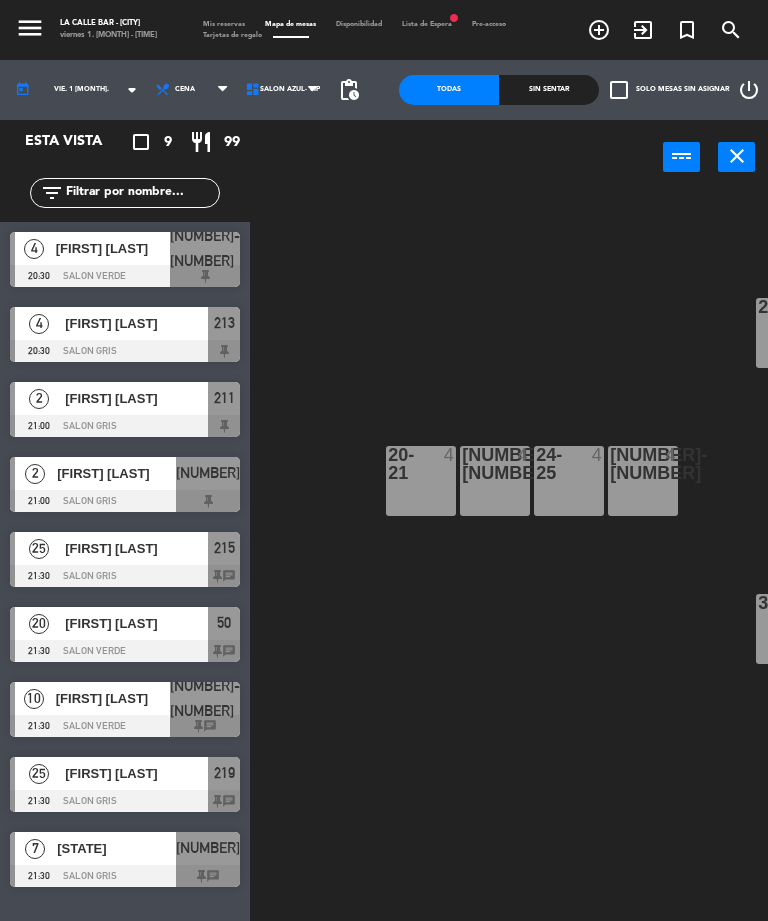 select on "dinner" 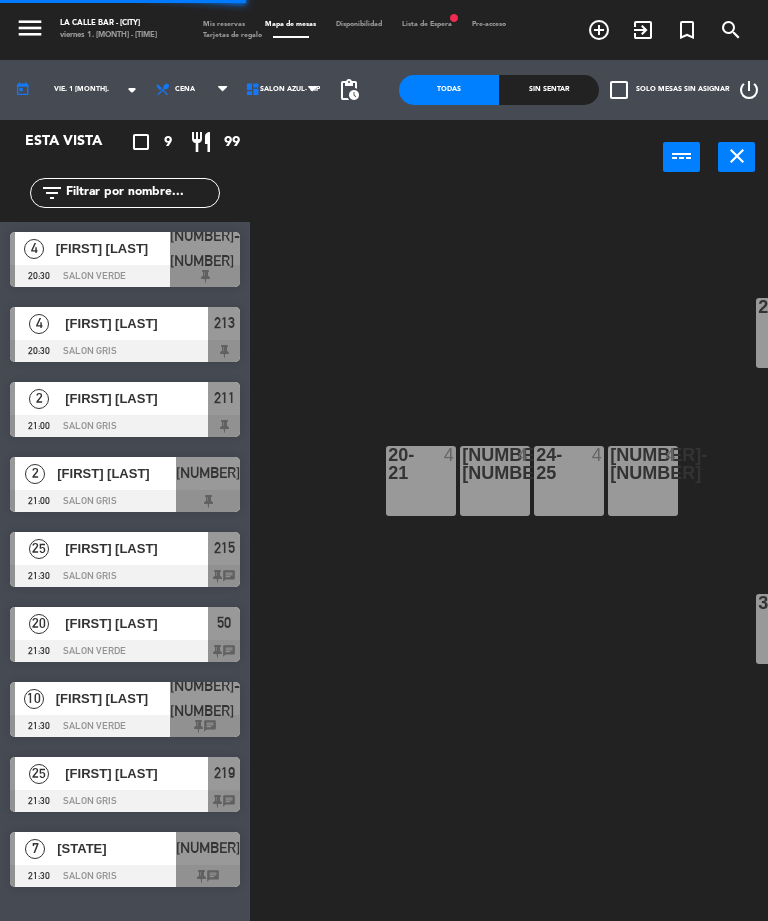 select on "1235" 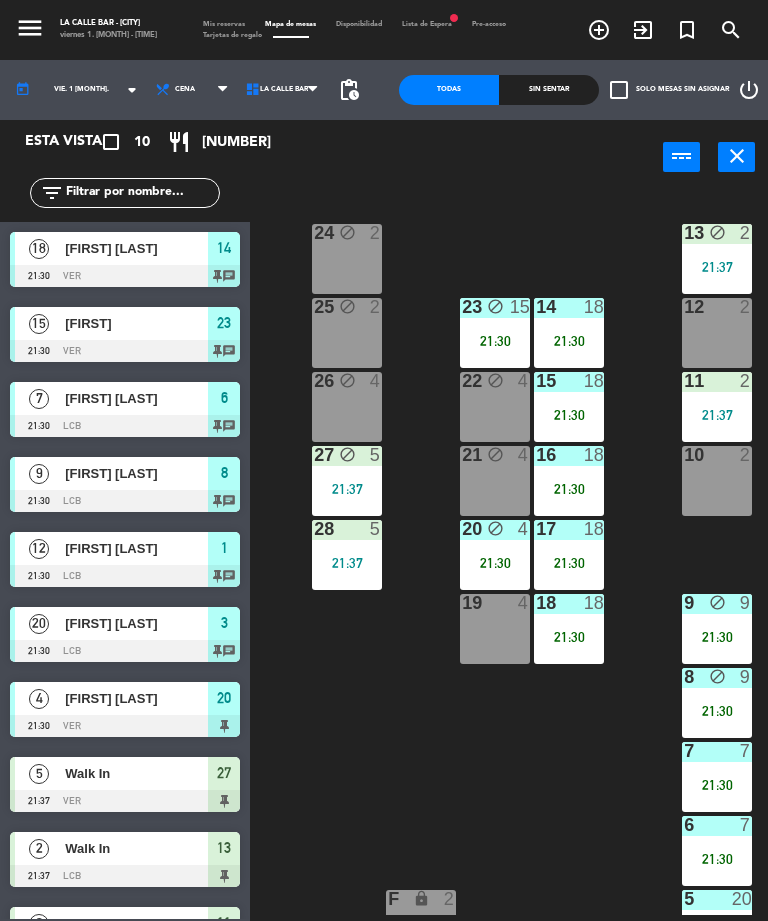 click on "[NUMBER] block [NUMBER] [NUMBER] block [NUMBER] [TIME] [NUMBER] block [NUMBER] [TIME] [NUMBER] [NUMBER] [TIME] [NUMBER] block [NUMBER] [NUMBER] [NUMBER] [TIME] [NUMBER] block [NUMBER] [NUMBER] [NUMBER] [TIME] [NUMBER] [NUMBER] [TIME] [NUMBER] block [NUMBER] [NUMBER] [NUMBER] [TIME] [NUMBER] block [NUMBER] [NUMBER] [NUMBER] [TIME] [NUMBER] [NUMBER] [TIME] [NUMBER] [NUMBER] [TIME] [NUMBER] [NUMBER] [TIME] [NUMBER] [NUMBER] [TIME] [NUMBER] [NUMBER] [TIME] F lock [NUMBER] [NUMBER] [NUMBER] [TIME] E lock [NUMBER] [NUMBER] [NUMBER] [TIME] D lock [NUMBER] [NUMBER] [NUMBER] [TIME] C lock [NUMBER] b1 lock [NUMBER] 1b lock [NUMBER] [NUMBER] [NUMBER] [TIME] [NUMBER] [NUMBER] [NUMBER] [NUMBER] [NUMBER]" 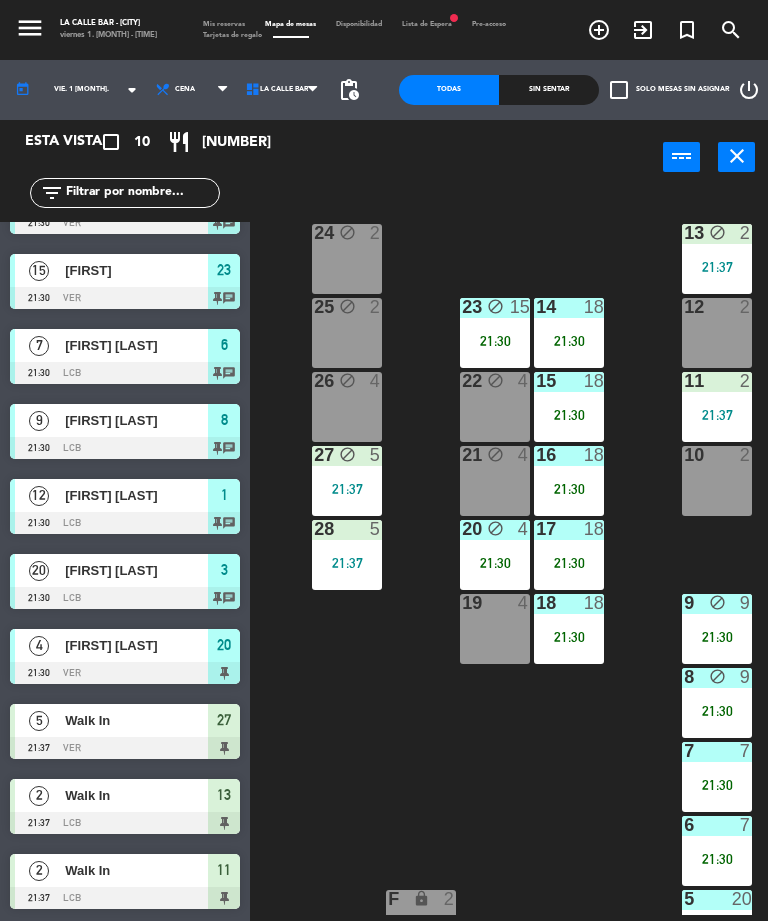 scroll, scrollTop: 53, scrollLeft: 0, axis: vertical 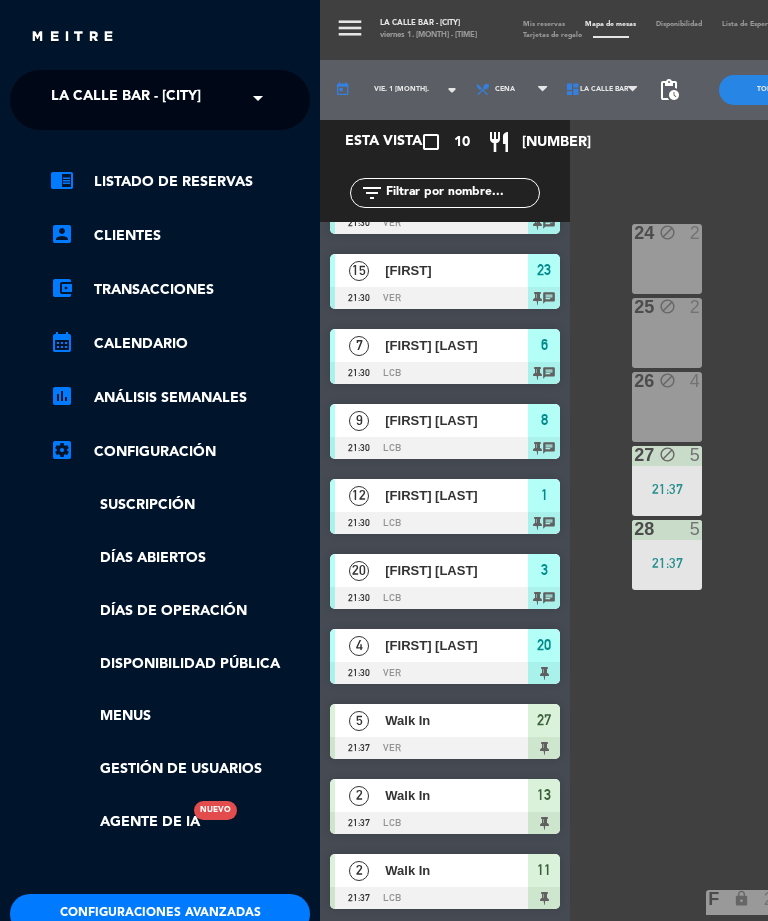 click on "La Calle Bar - [CITY]" 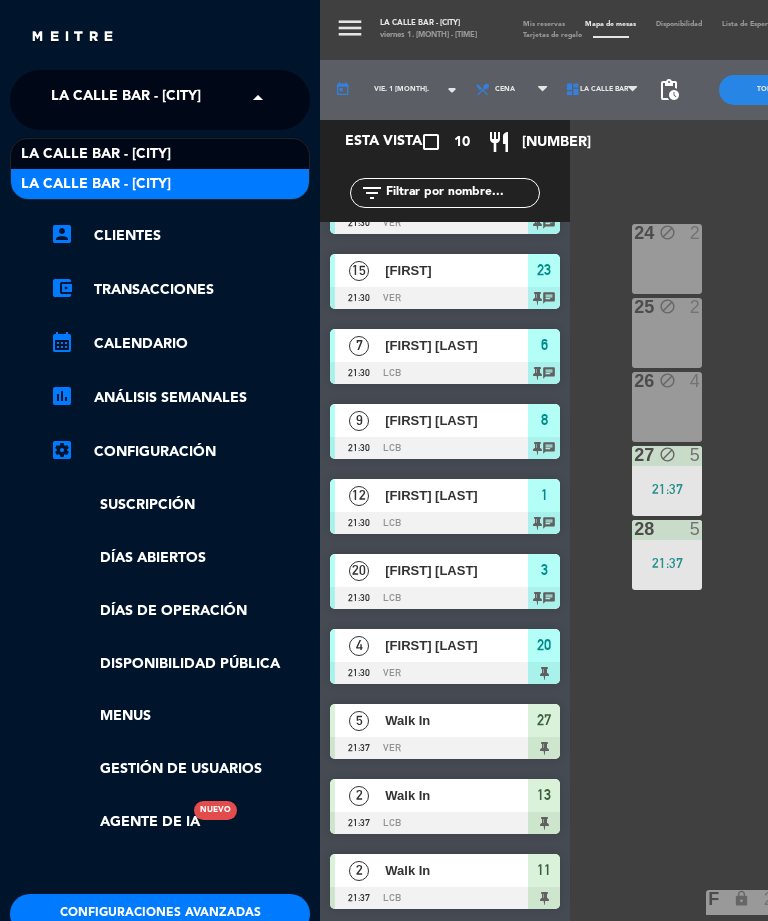click on "La Calle Bar - [CITY]" at bounding box center (160, 184) 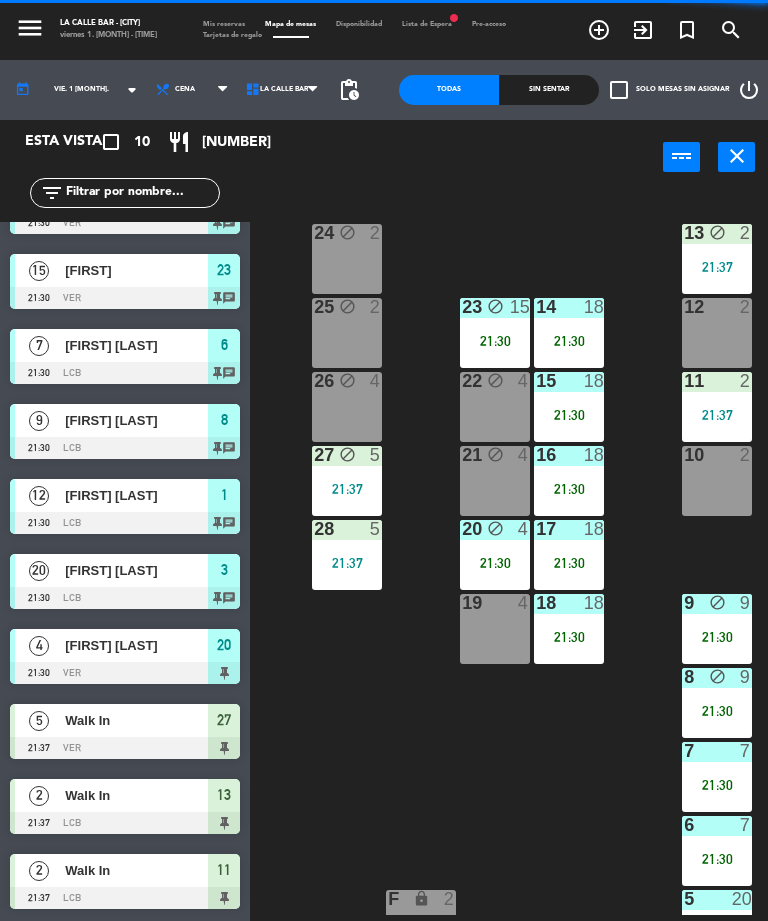 select on "dinner" 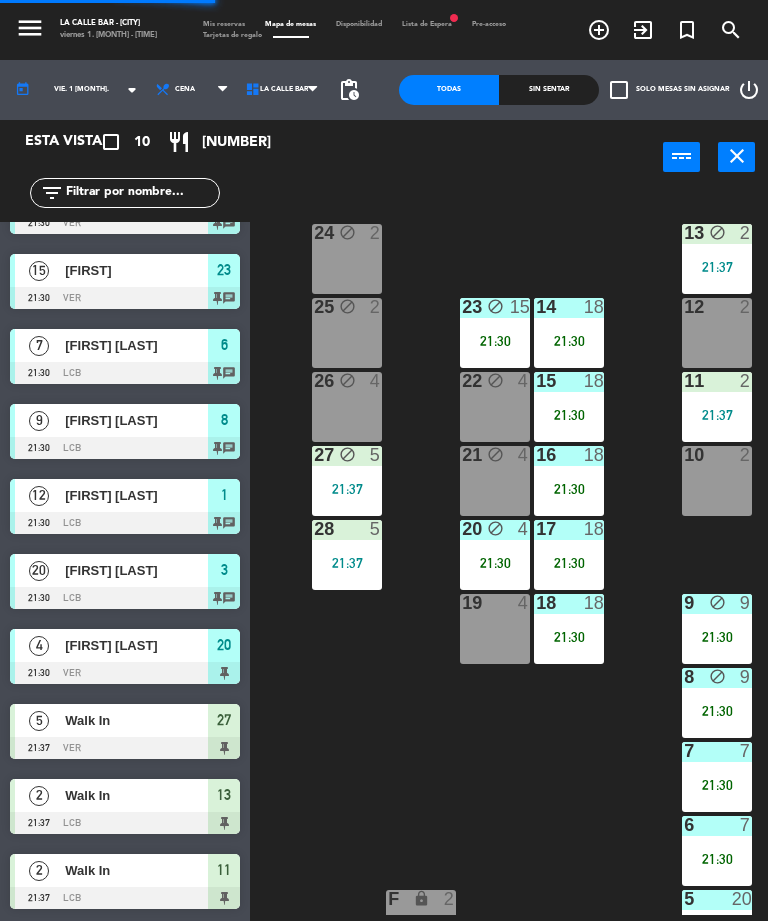 select on "[NUMBER]" 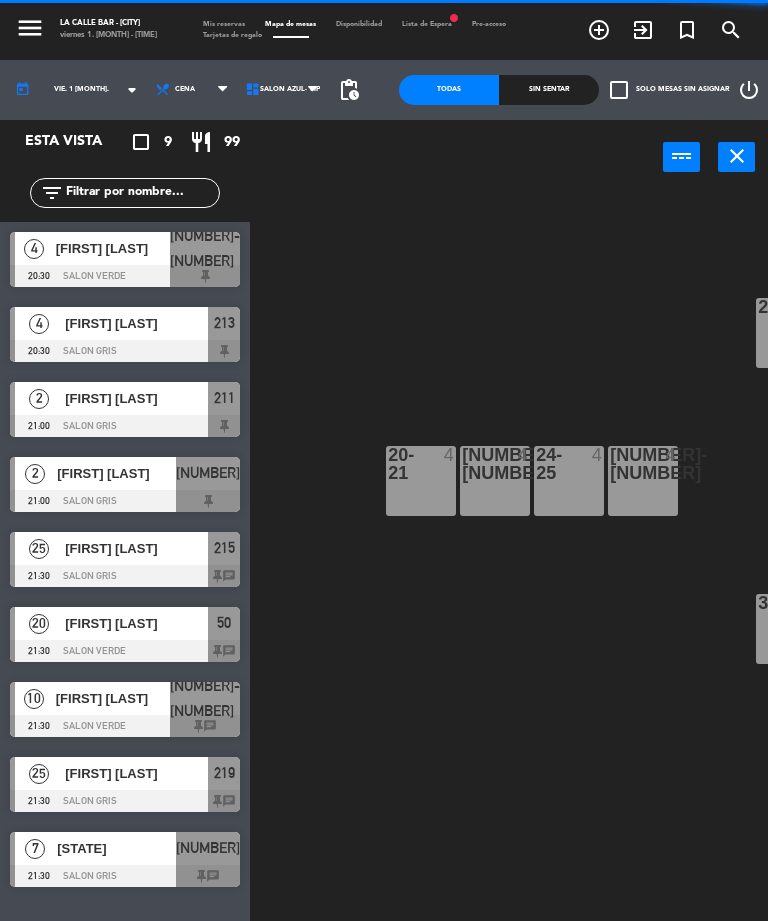 scroll, scrollTop: 0, scrollLeft: 0, axis: both 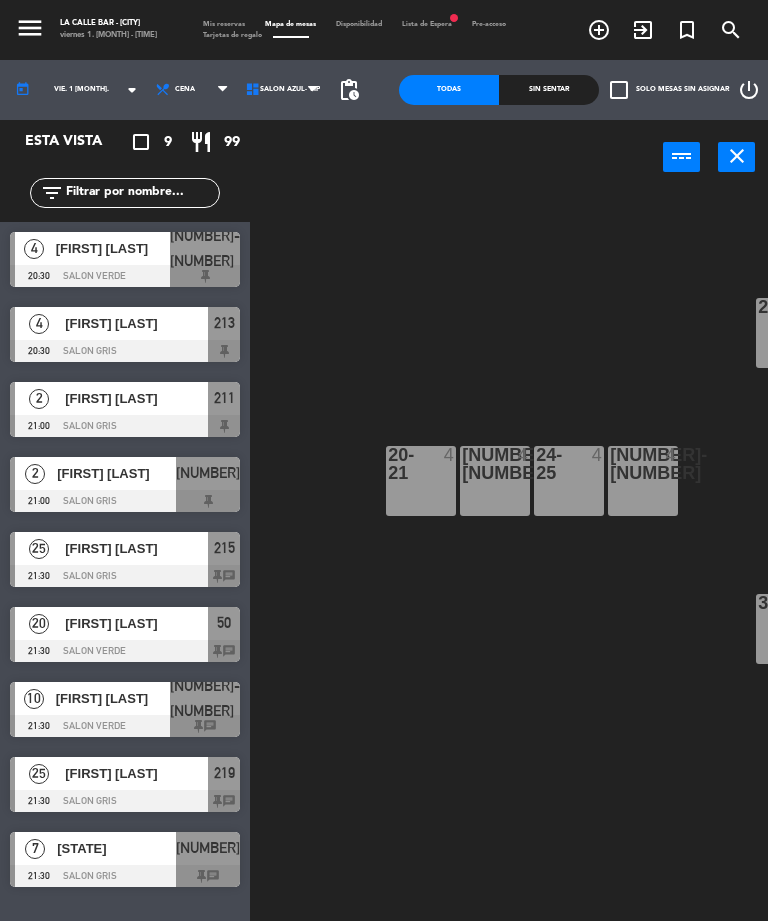 click on "28  10  29  10  20-21  4  22-23  4  24-25  4  26-27  4  VIP lock  1  30  15  31  15" 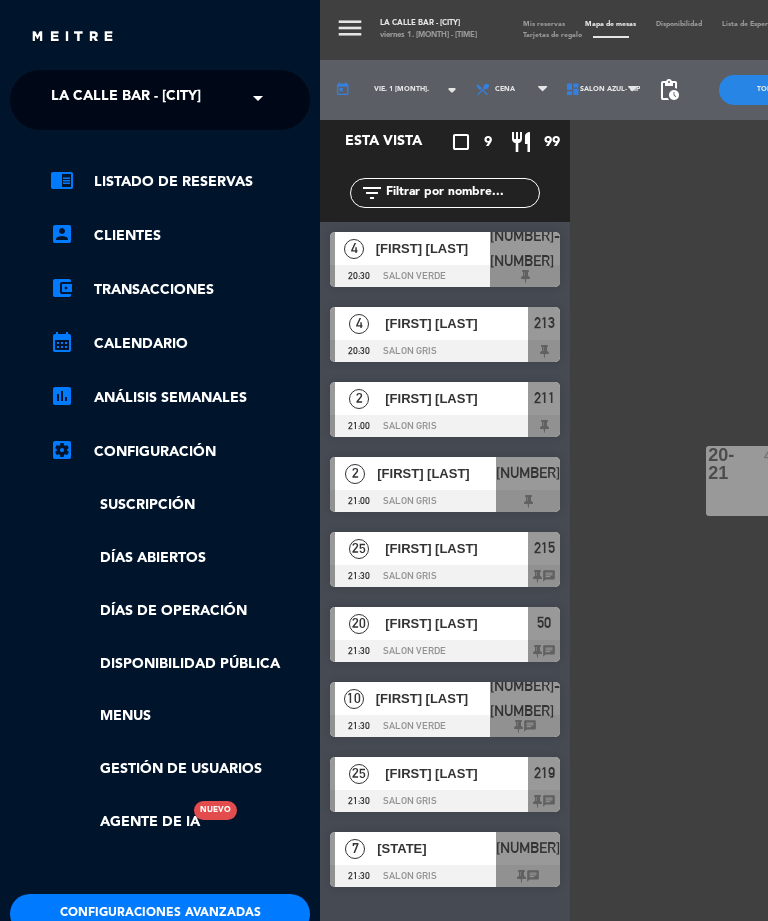 click on "La Calle Bar - [CITY]" 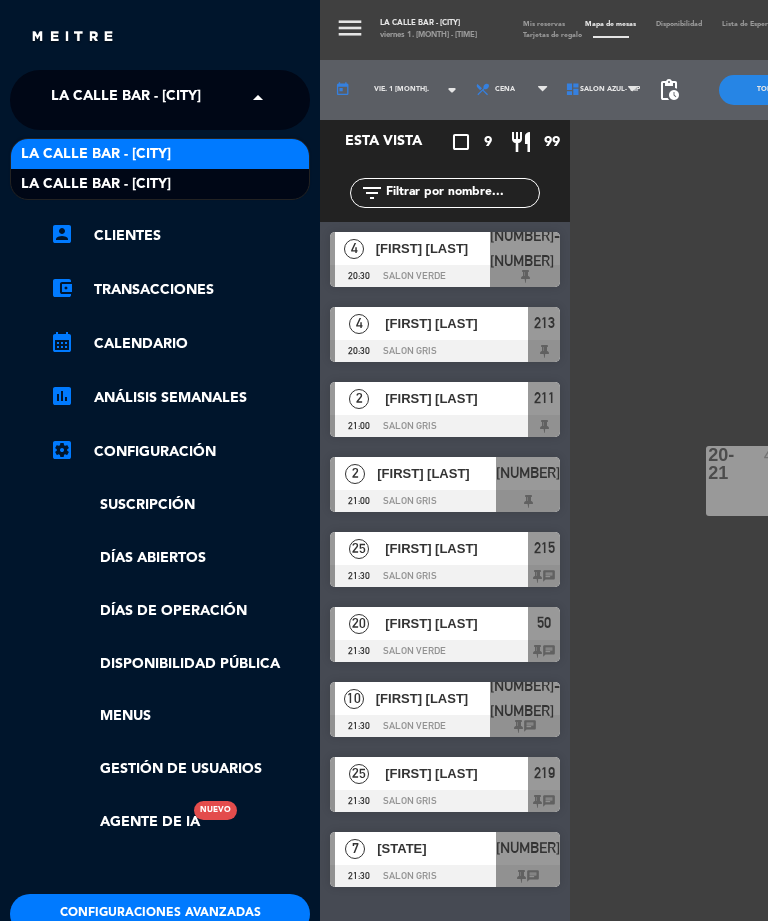 click on "La Calle Bar - [CITY]" at bounding box center (160, 154) 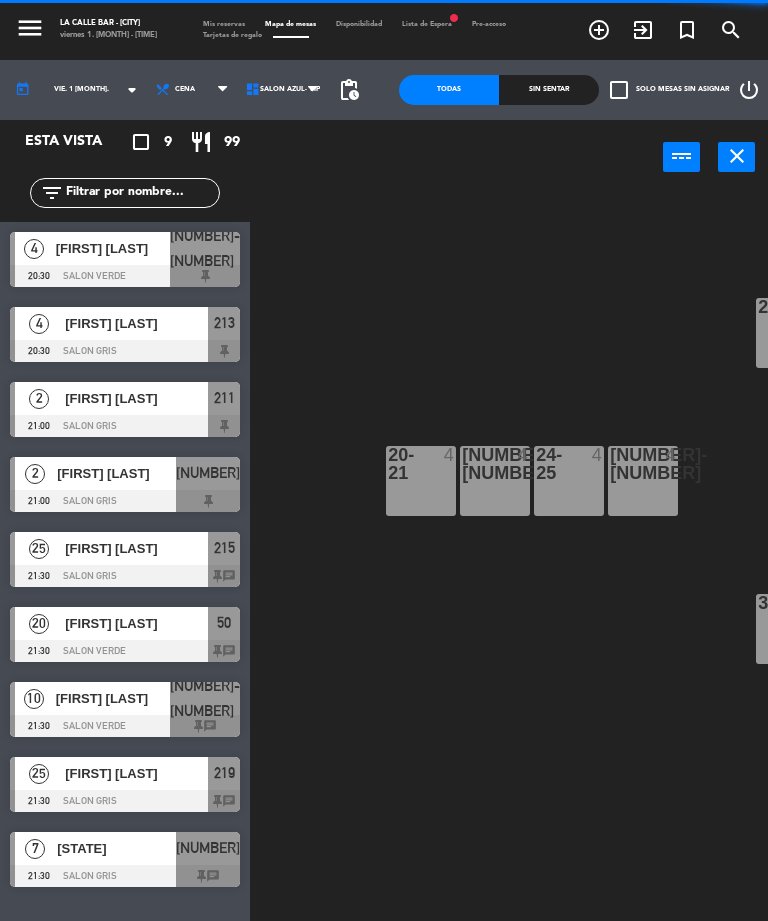 select on "dinner" 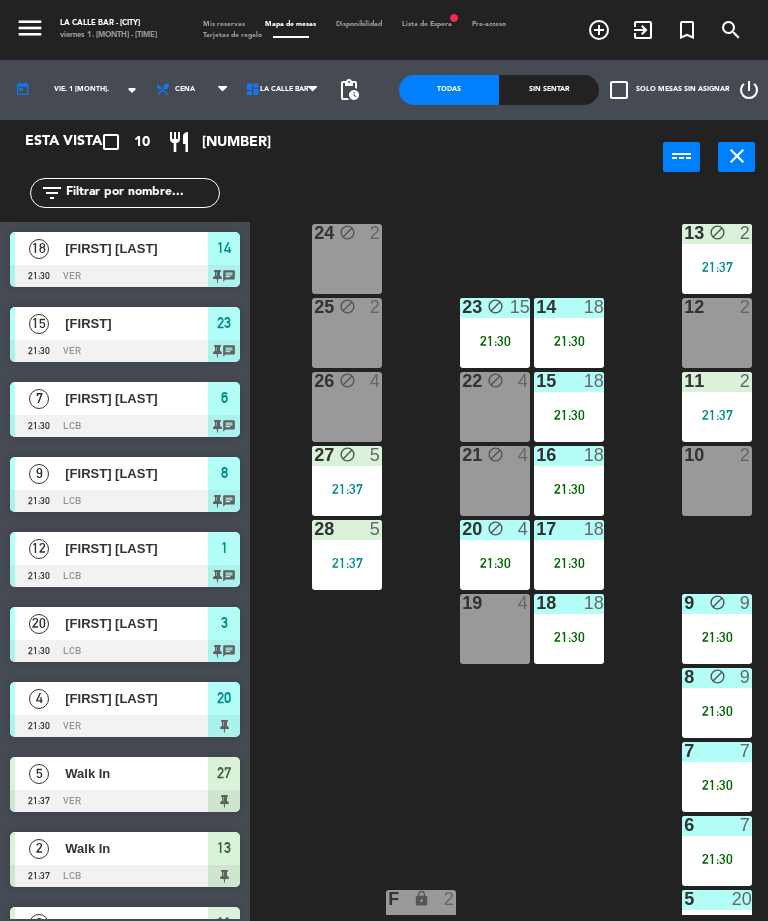 click on "[NUMBER] block [NUMBER] [NUMBER] block [NUMBER] [TIME] [NUMBER] block [NUMBER] [TIME] [NUMBER] [NUMBER] [TIME] [NUMBER] block [NUMBER] [NUMBER] [NUMBER] [TIME] [NUMBER] block [NUMBER] [NUMBER] [NUMBER] [TIME] [NUMBER] [NUMBER] [TIME] [NUMBER] block [NUMBER] [NUMBER] [NUMBER] [TIME] [NUMBER] block [NUMBER] [NUMBER] [NUMBER] [TIME] [NUMBER] [NUMBER] [TIME] [NUMBER] [NUMBER] [TIME] [NUMBER] [NUMBER] [TIME] [NUMBER] [NUMBER] [TIME] [NUMBER] [NUMBER] [TIME] F lock [NUMBER] [NUMBER] [NUMBER] [TIME] E lock [NUMBER] [NUMBER] [NUMBER] [TIME] D lock [NUMBER] [NUMBER] [NUMBER] [TIME] C lock [NUMBER] b1 lock [NUMBER] 1b lock [NUMBER] [NUMBER] [NUMBER] [TIME] [NUMBER] [NUMBER] [NUMBER] [NUMBER] [NUMBER]" 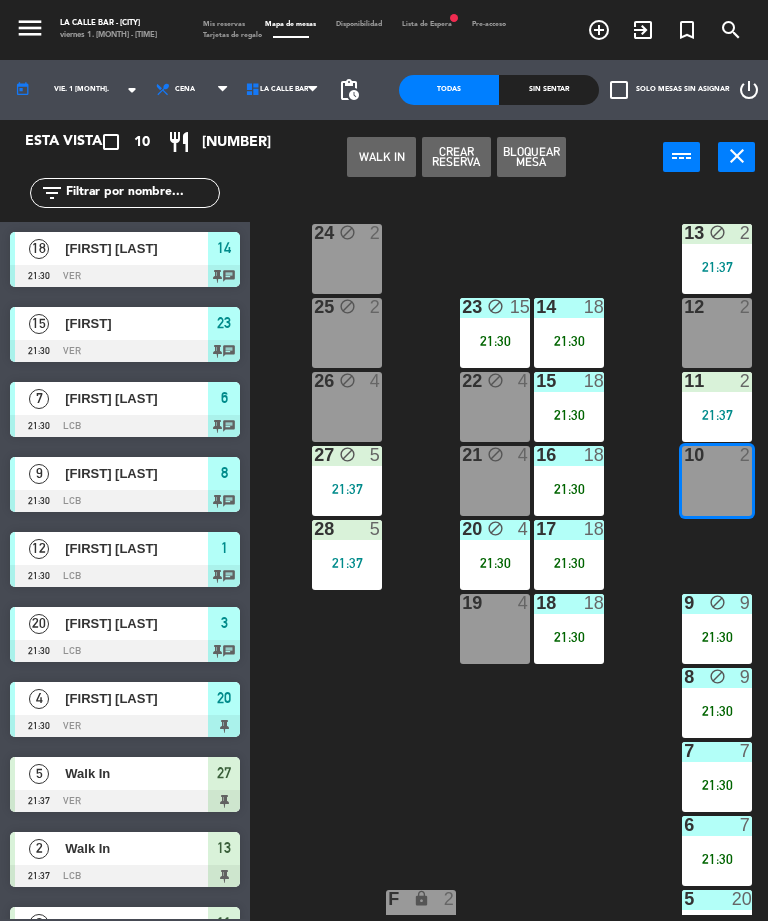 click on "WALK IN" at bounding box center [381, 157] 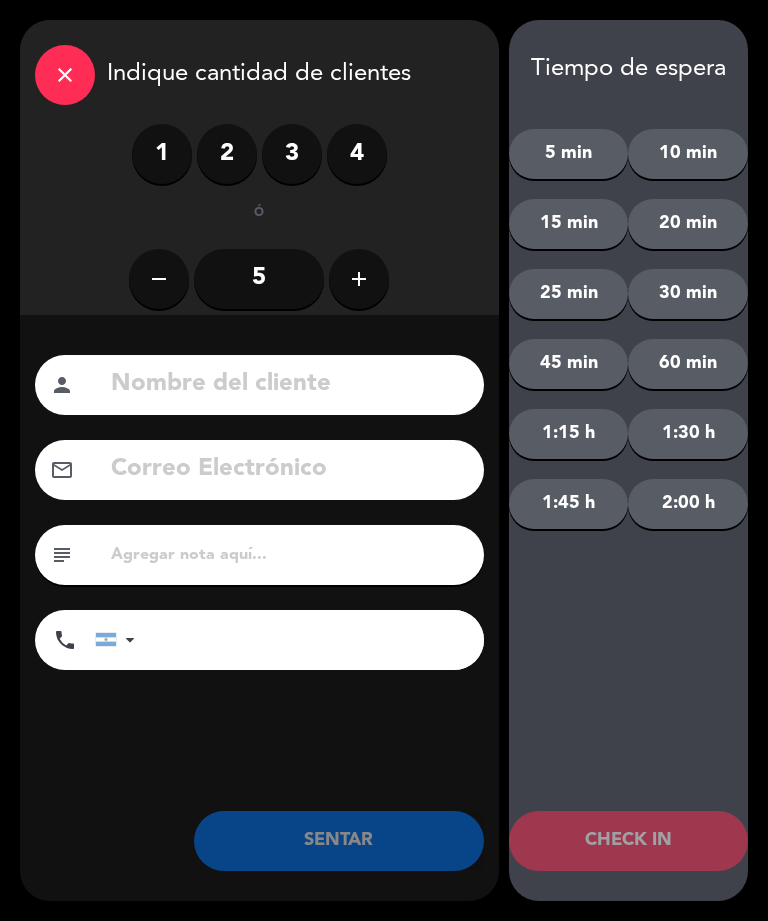 click on "4" at bounding box center [357, 154] 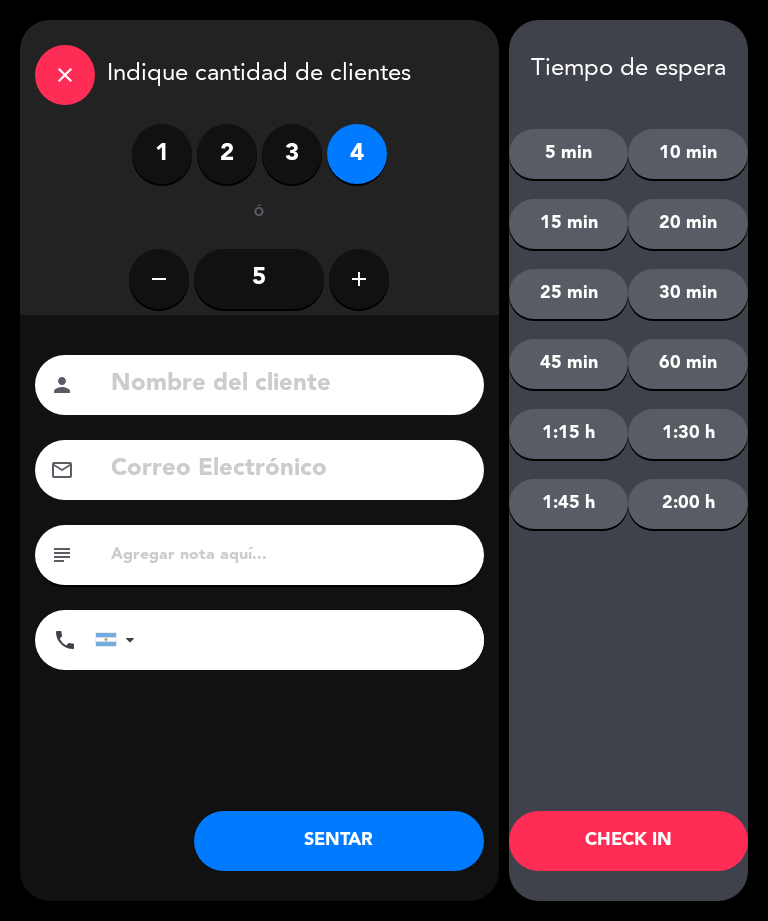 click on "SENTAR" 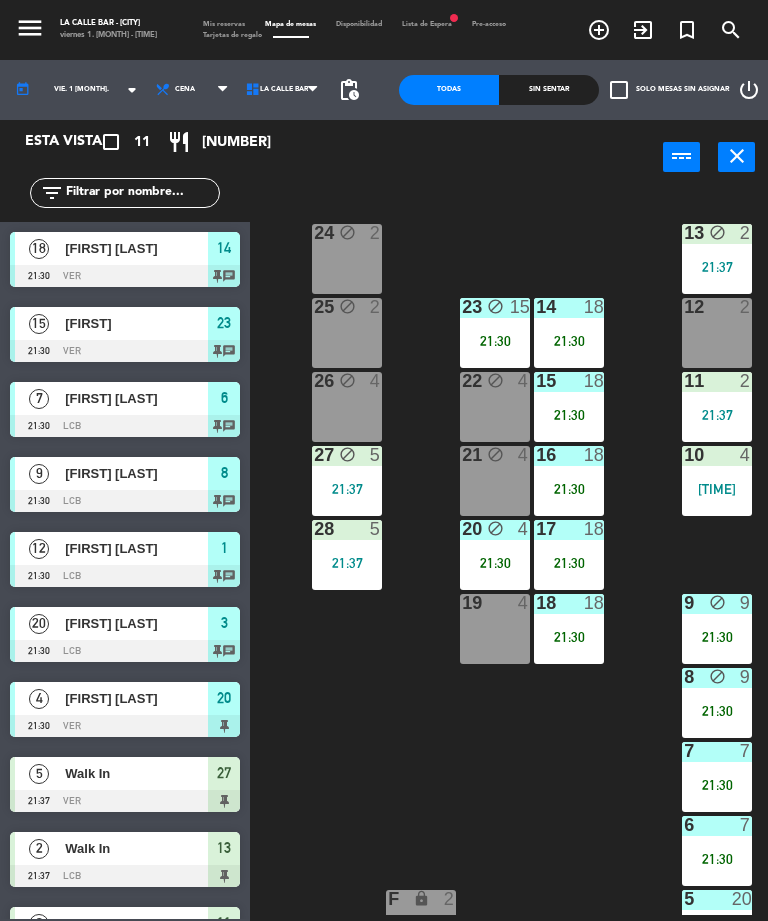 scroll, scrollTop: 0, scrollLeft: 0, axis: both 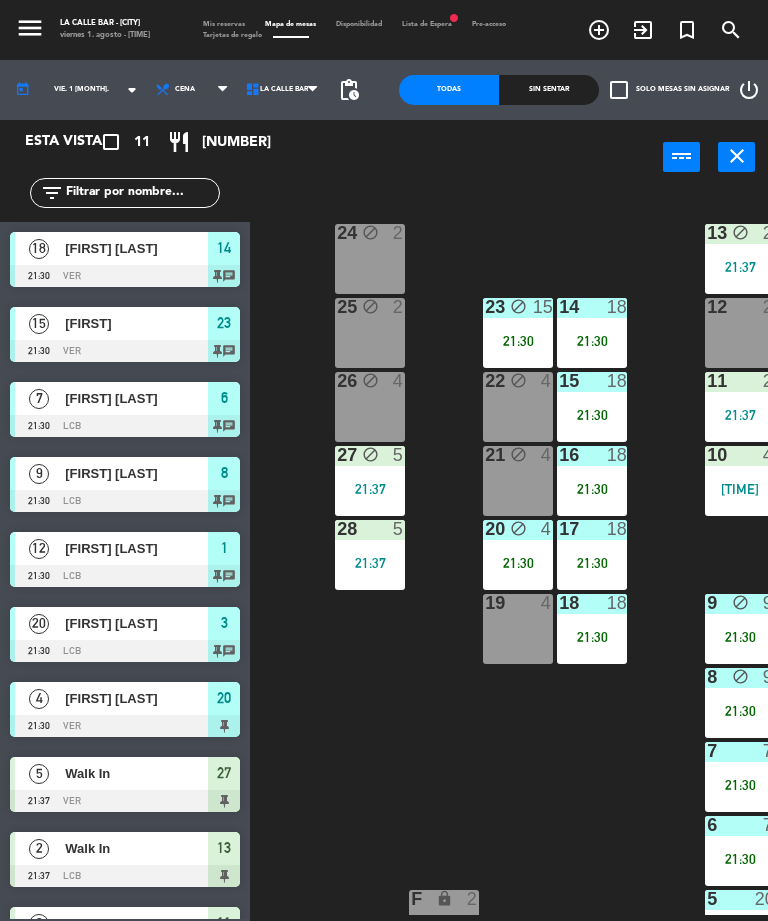 click on "12  2" at bounding box center [740, 333] 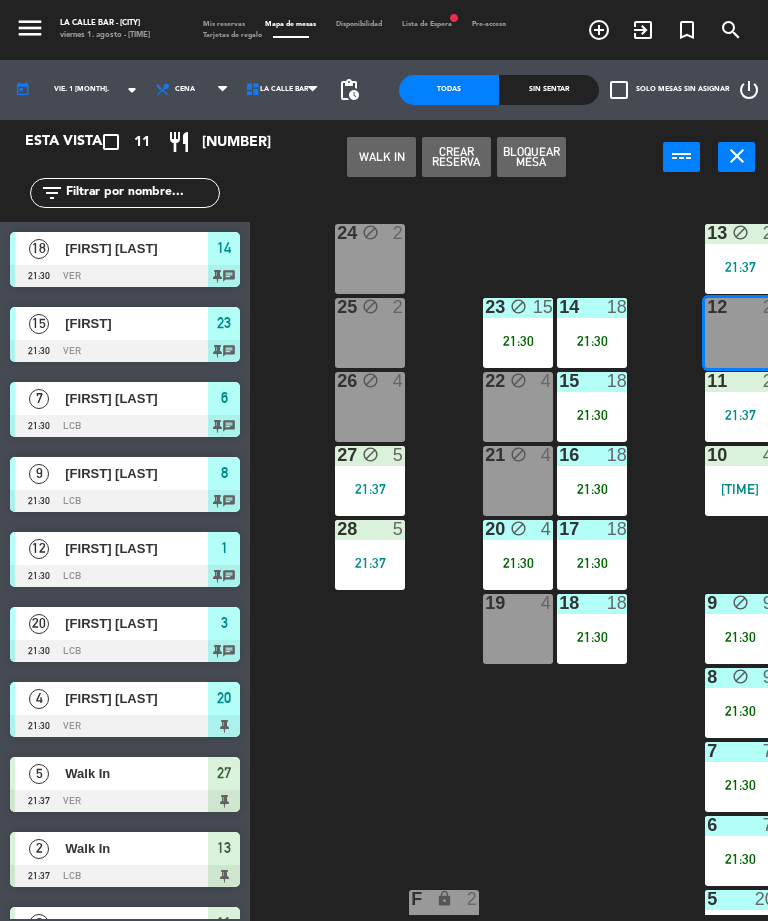 click on "WALK IN" at bounding box center (381, 157) 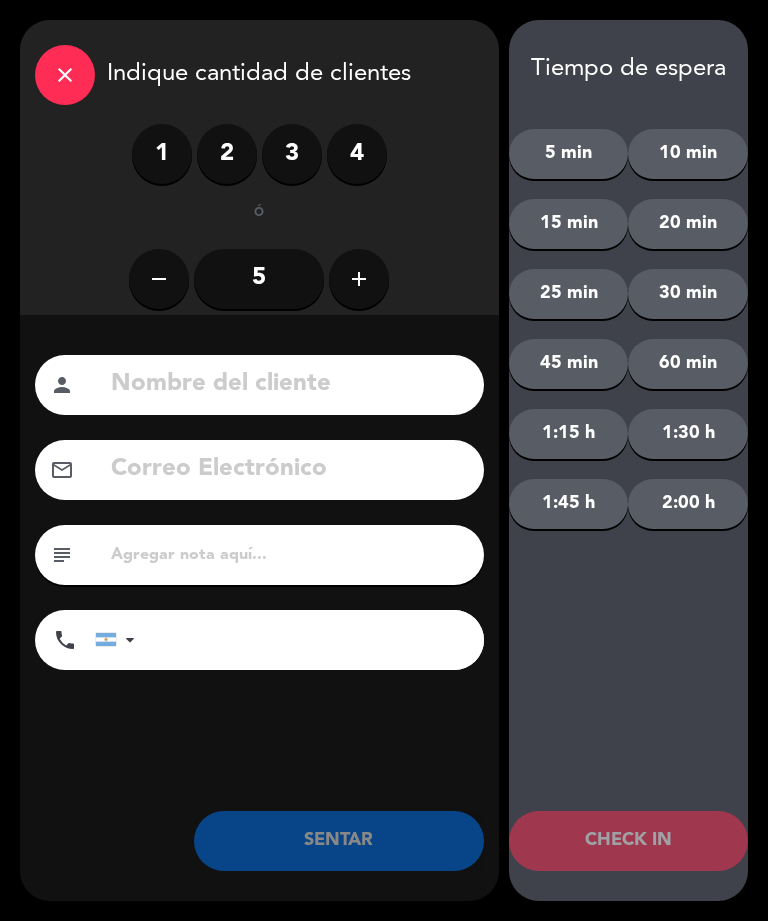 click on "2" at bounding box center (227, 154) 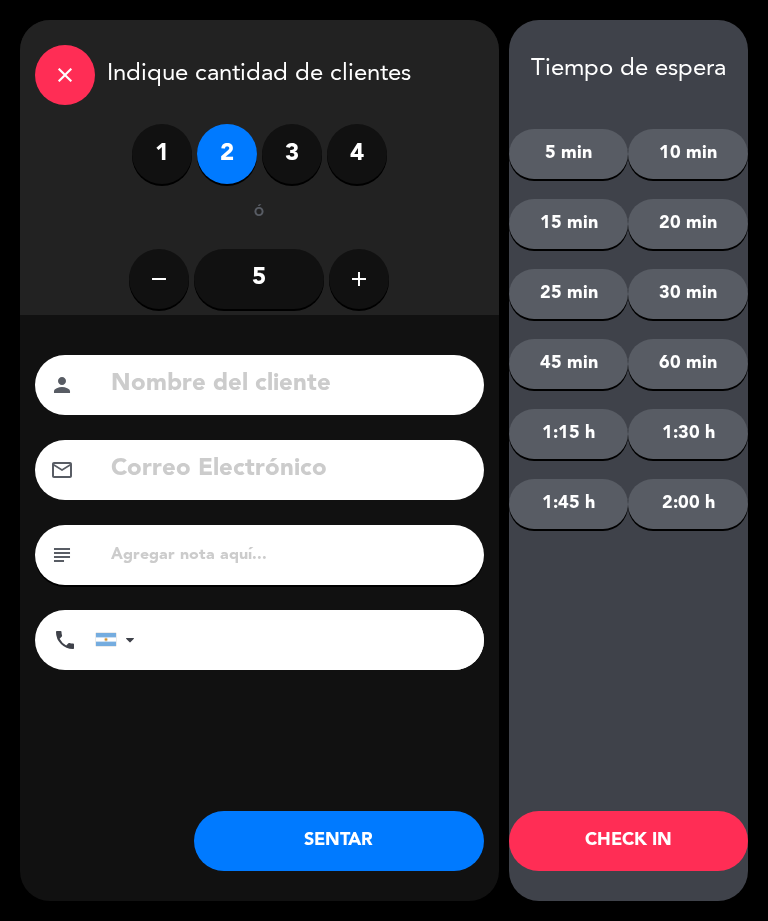 click on "SENTAR" 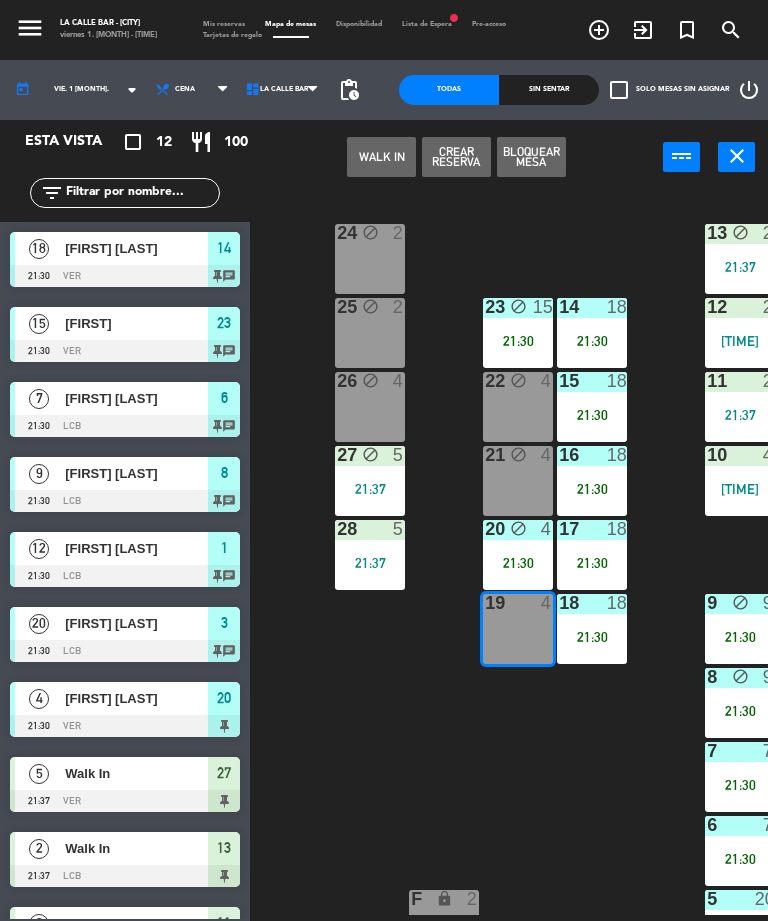 click on "WALK IN" at bounding box center [381, 157] 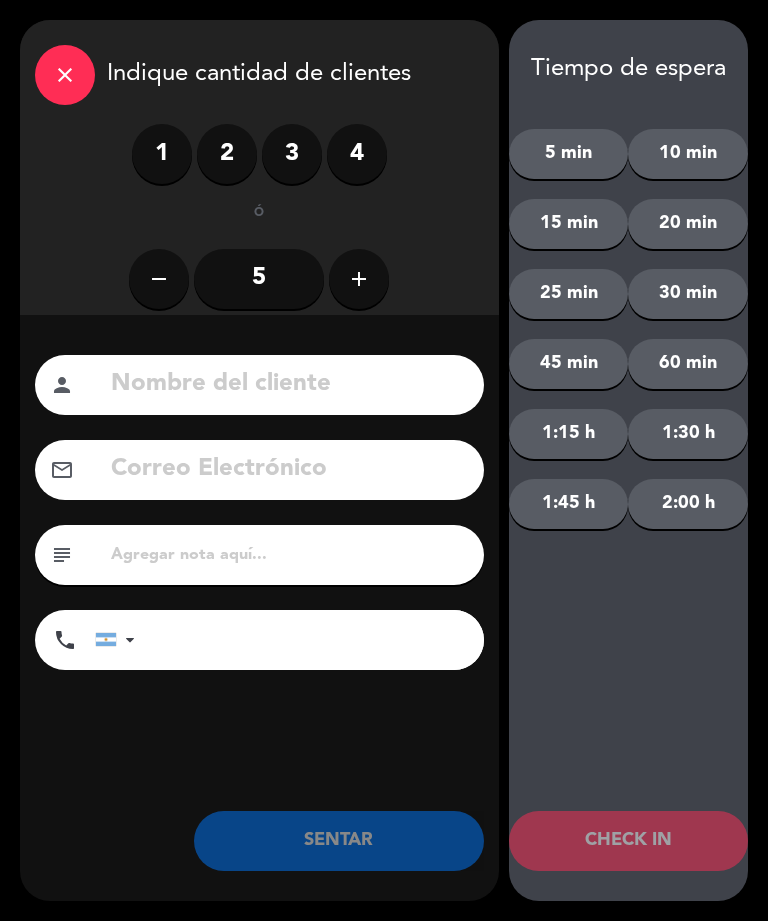 click on "add" 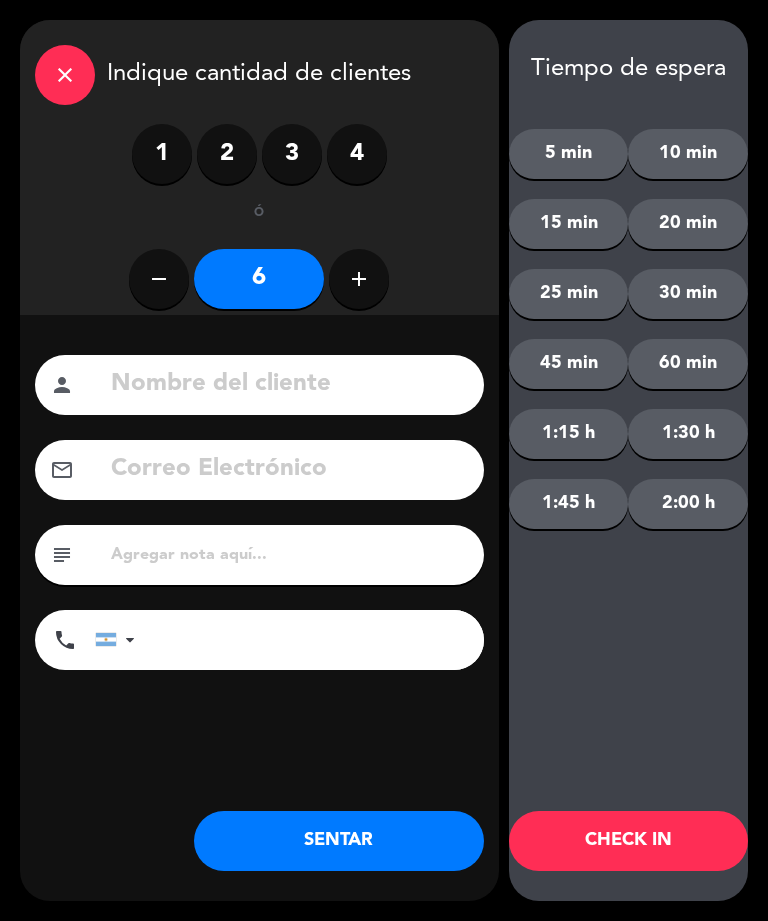 click on "SENTAR" 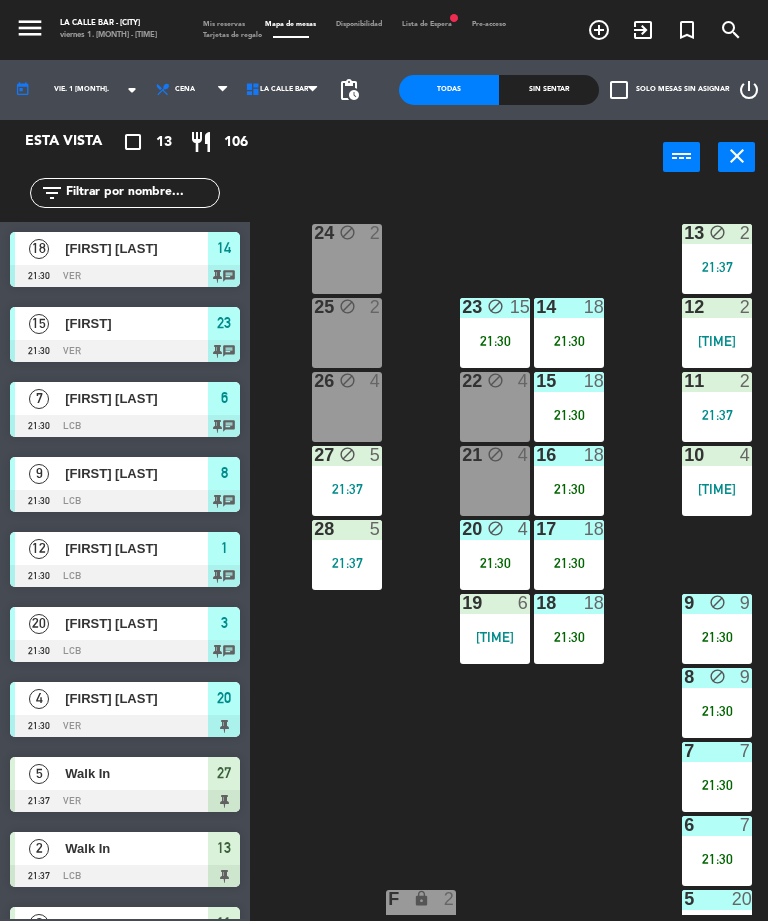 scroll, scrollTop: 0, scrollLeft: 23, axis: horizontal 